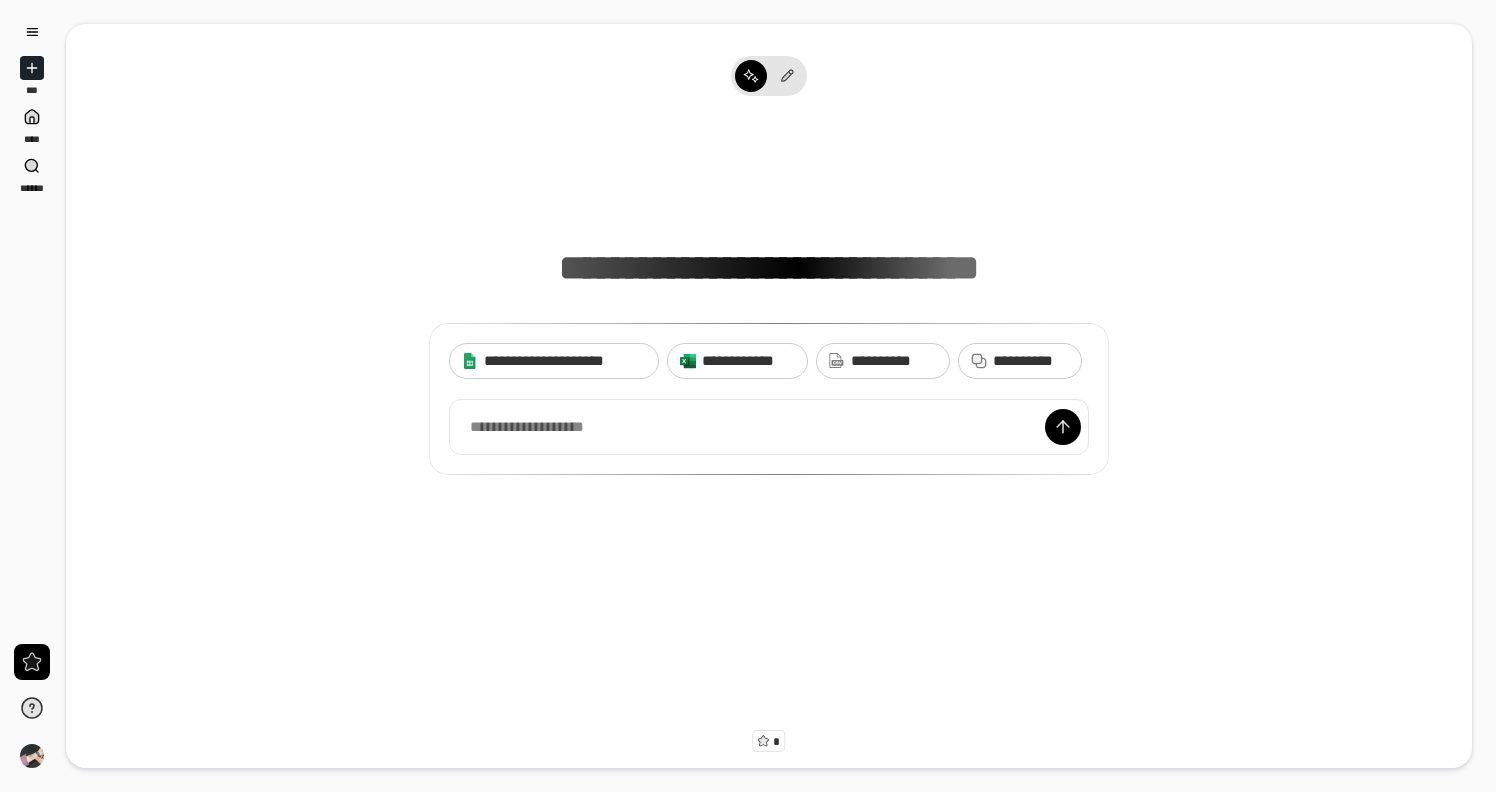scroll, scrollTop: 0, scrollLeft: 0, axis: both 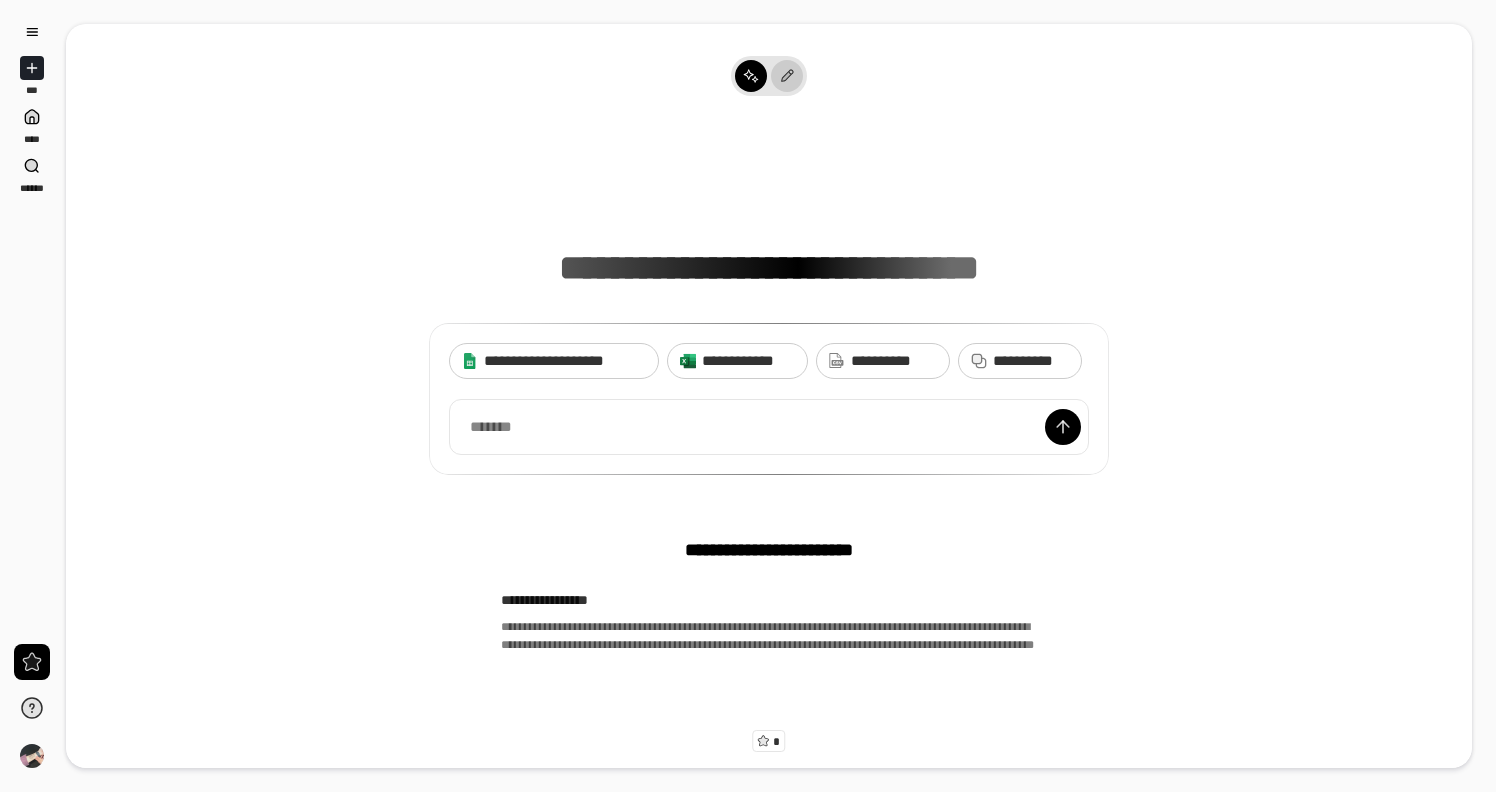 click 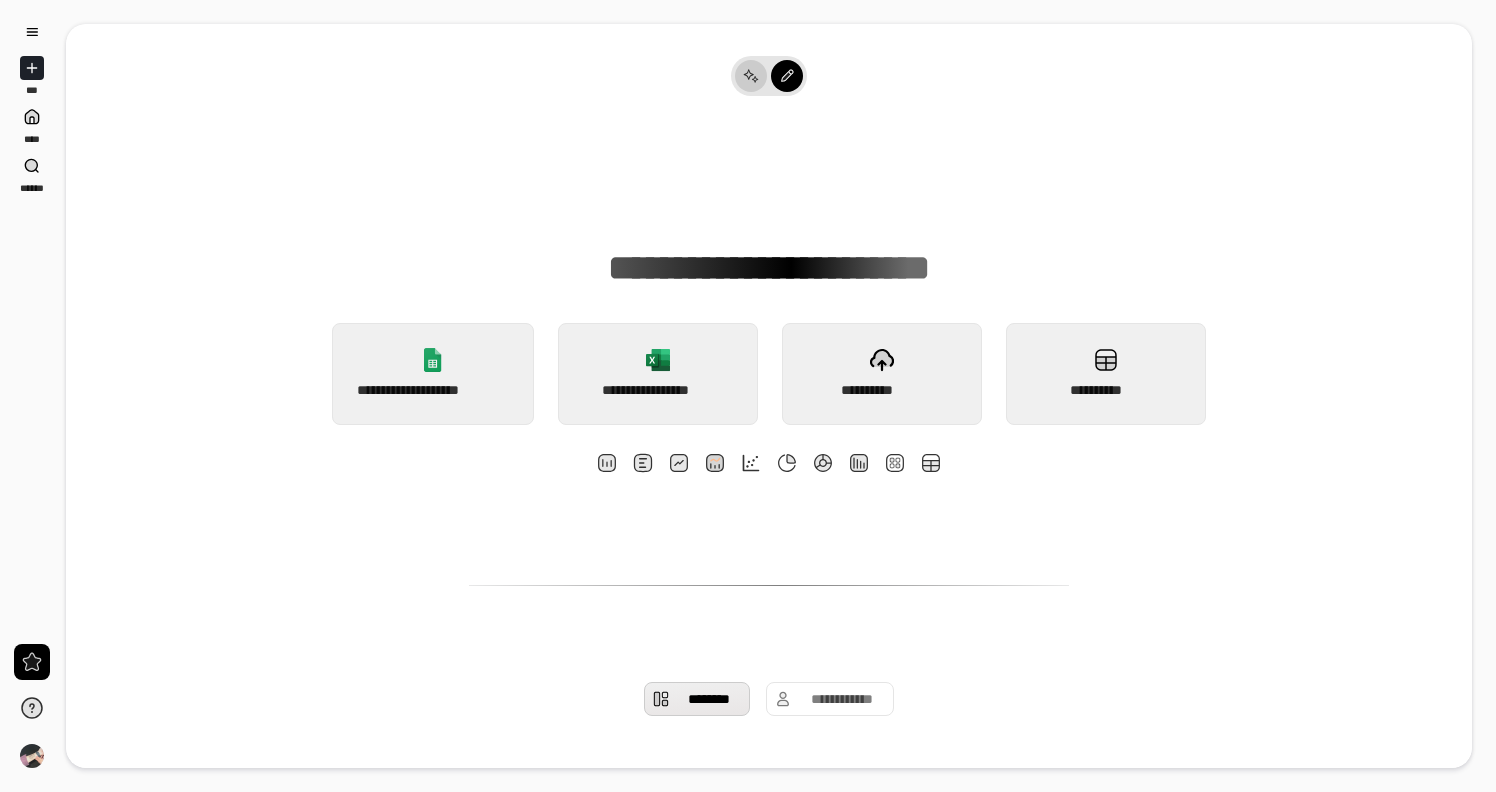 click 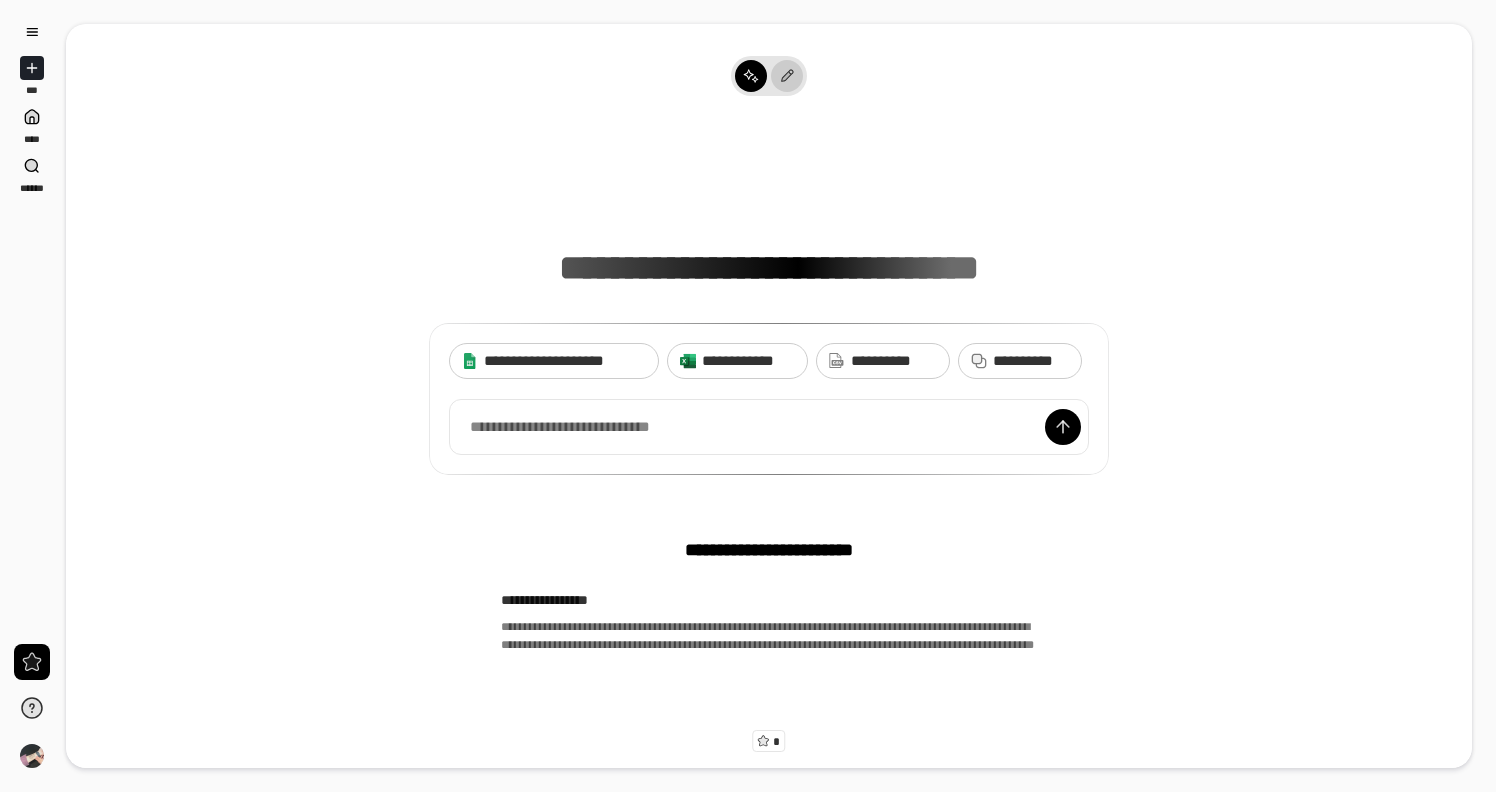 click at bounding box center (787, 76) 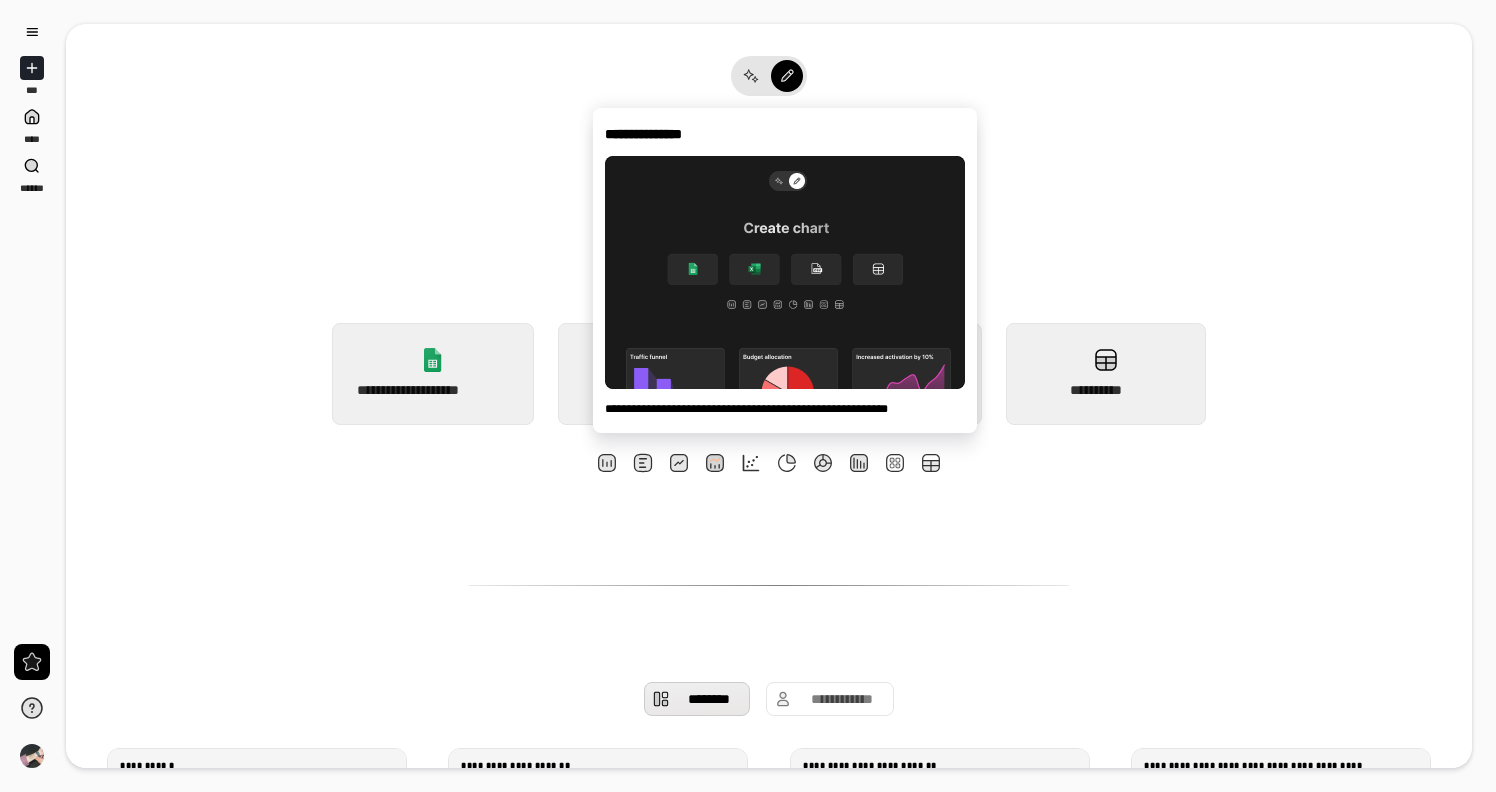 click on "**********" at bounding box center [769, 312] 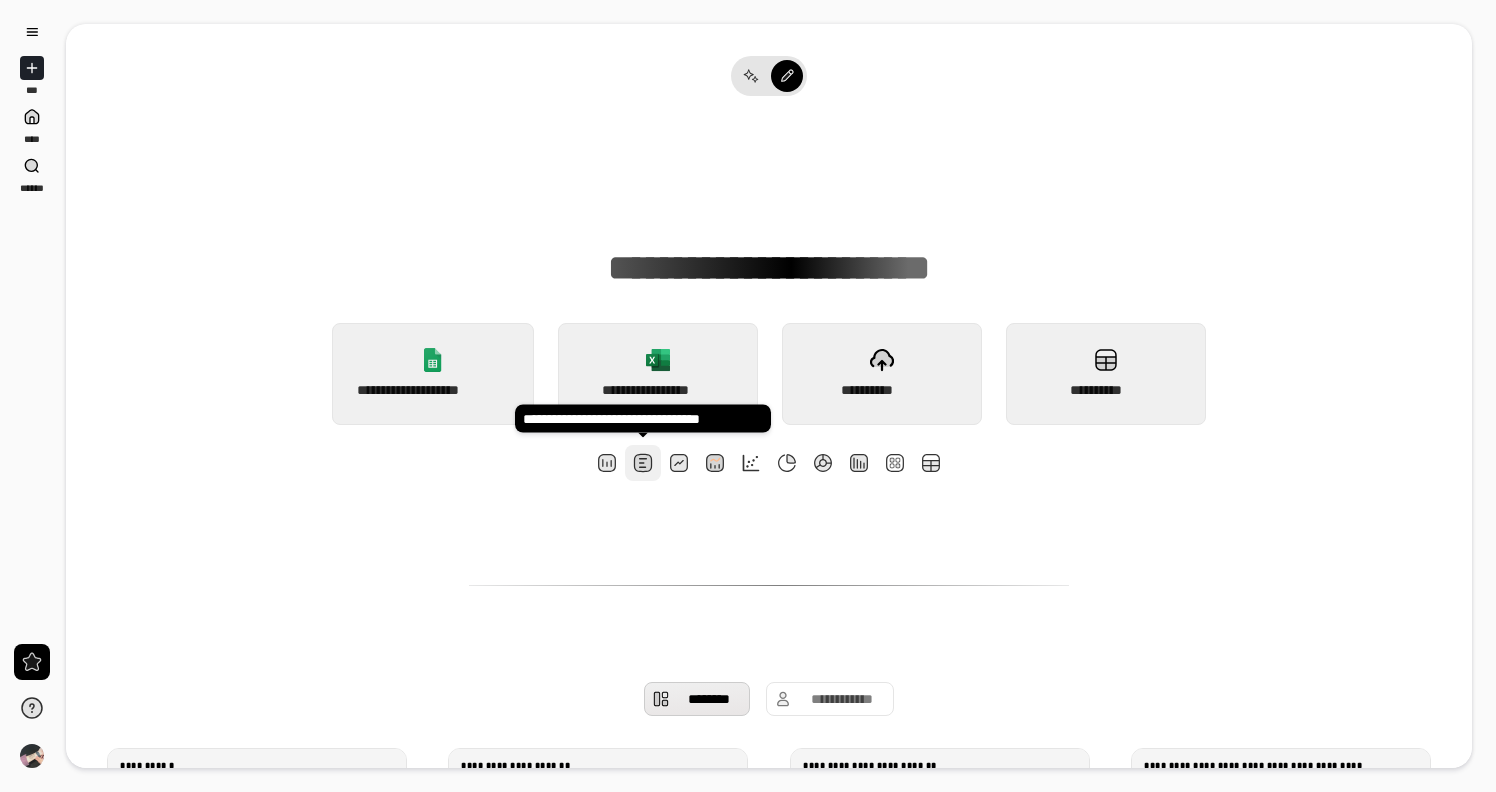 click at bounding box center [643, 463] 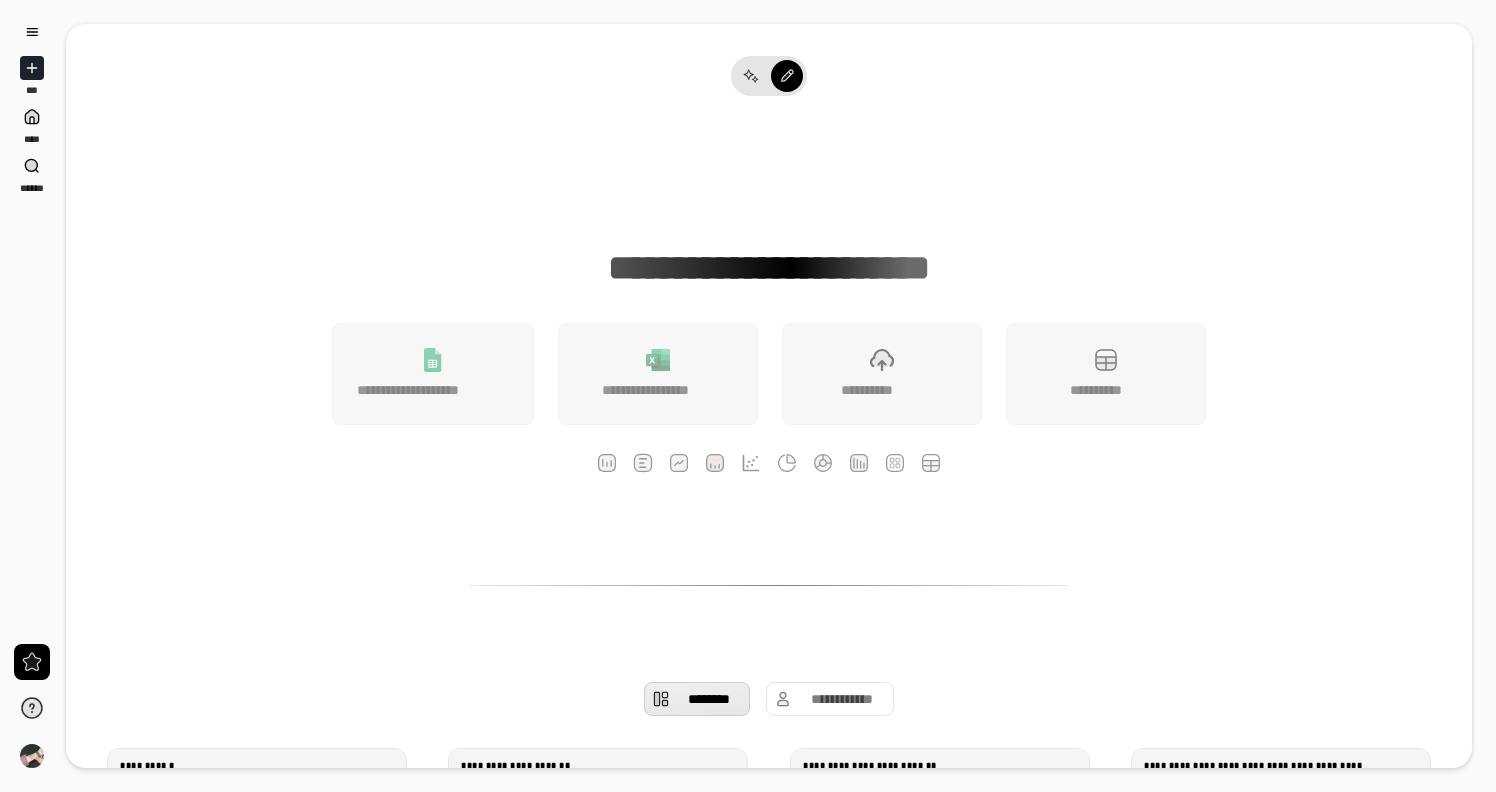 click on "**********" at bounding box center [769, 770] 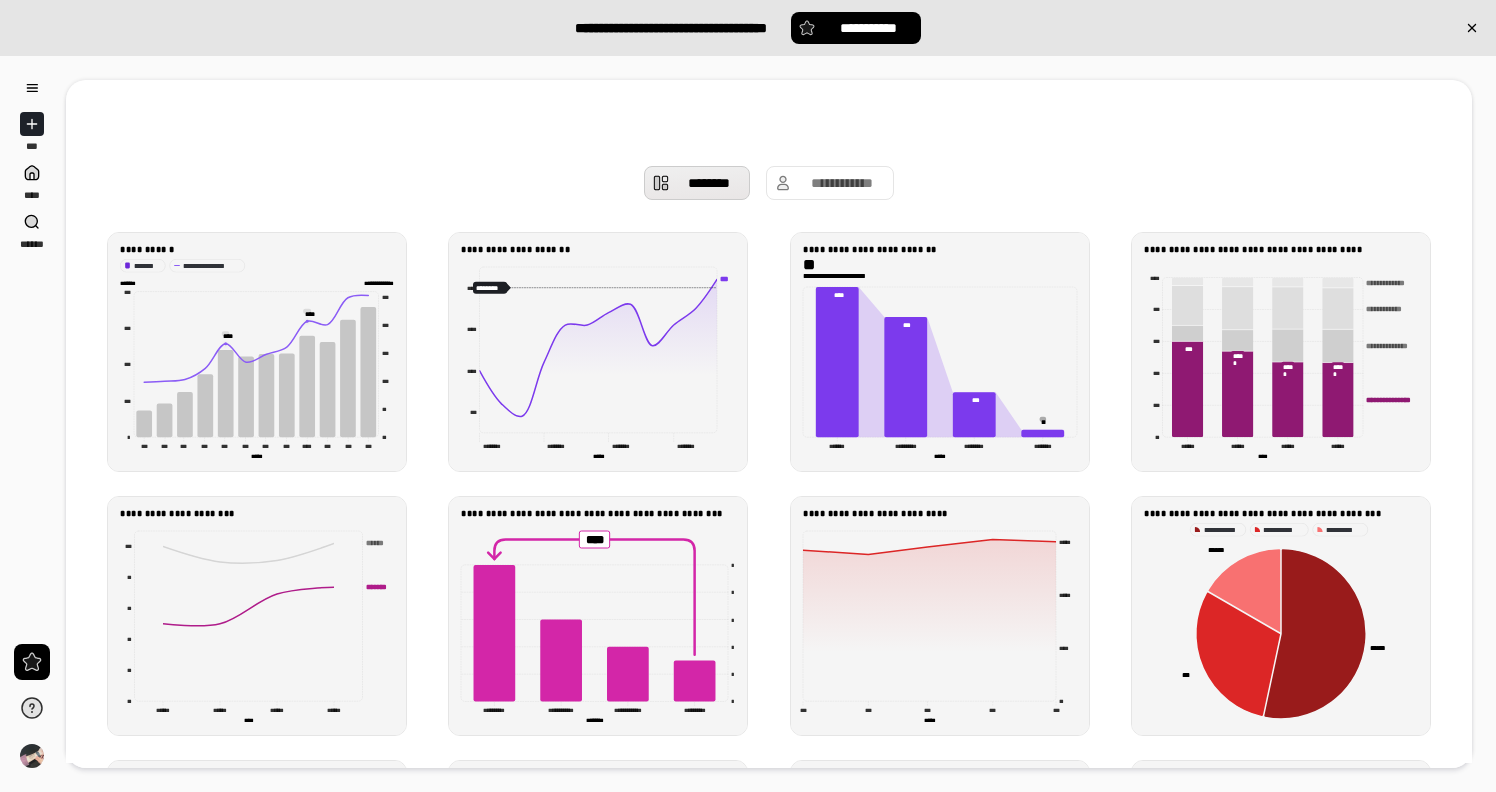 scroll, scrollTop: 573, scrollLeft: 0, axis: vertical 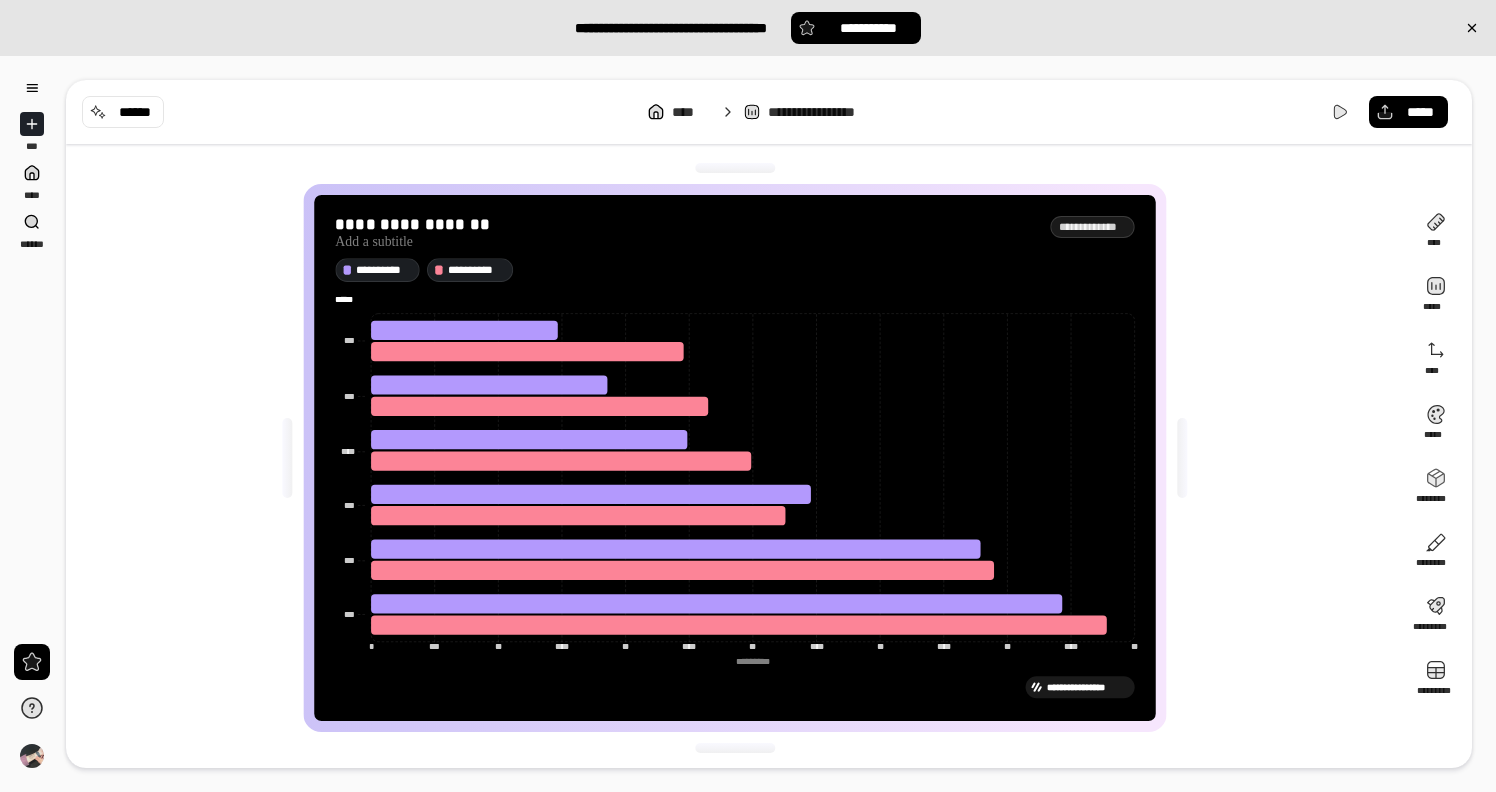 click on "**********" at bounding box center [769, 112] 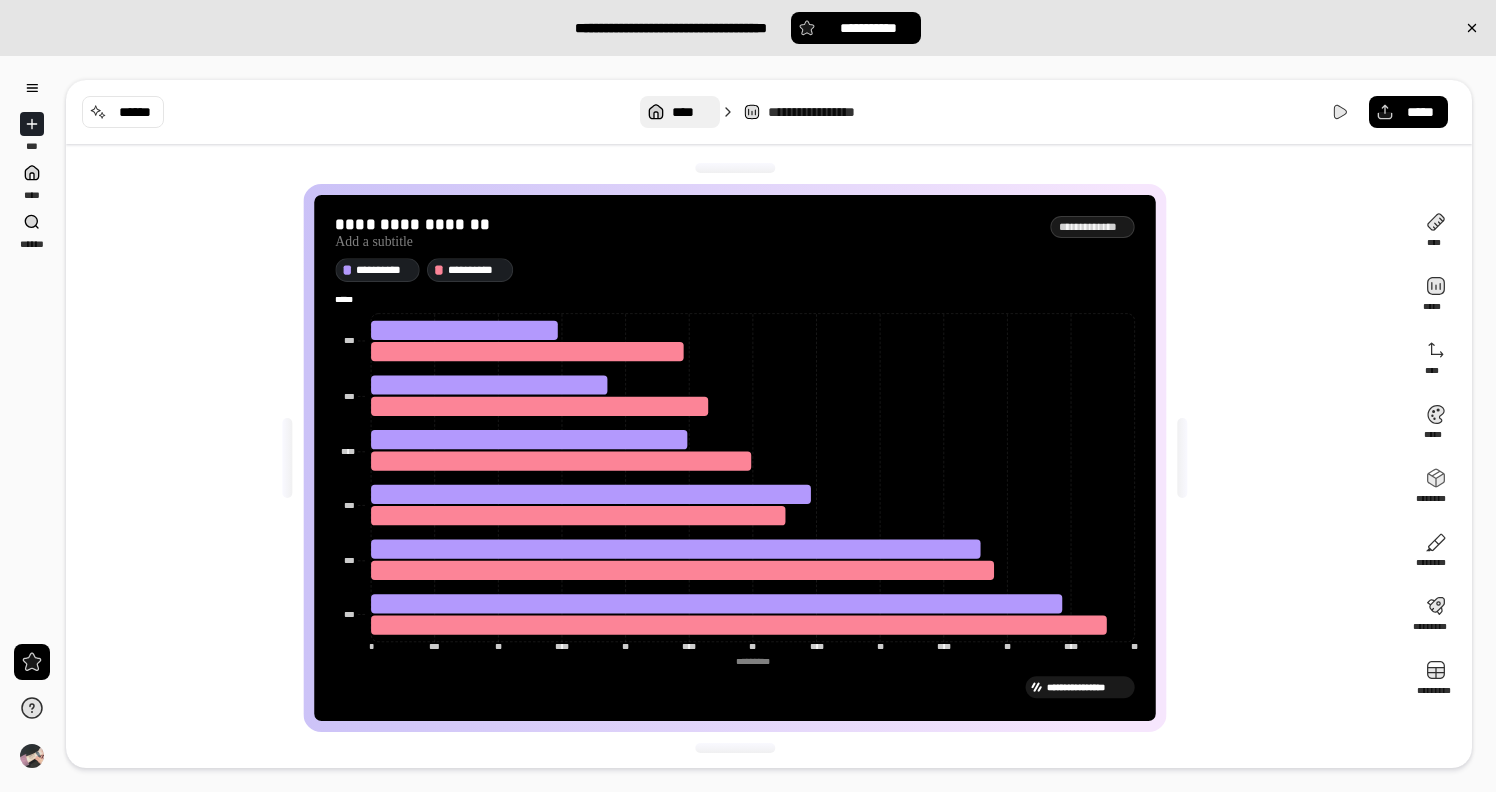 click on "****" at bounding box center [691, 112] 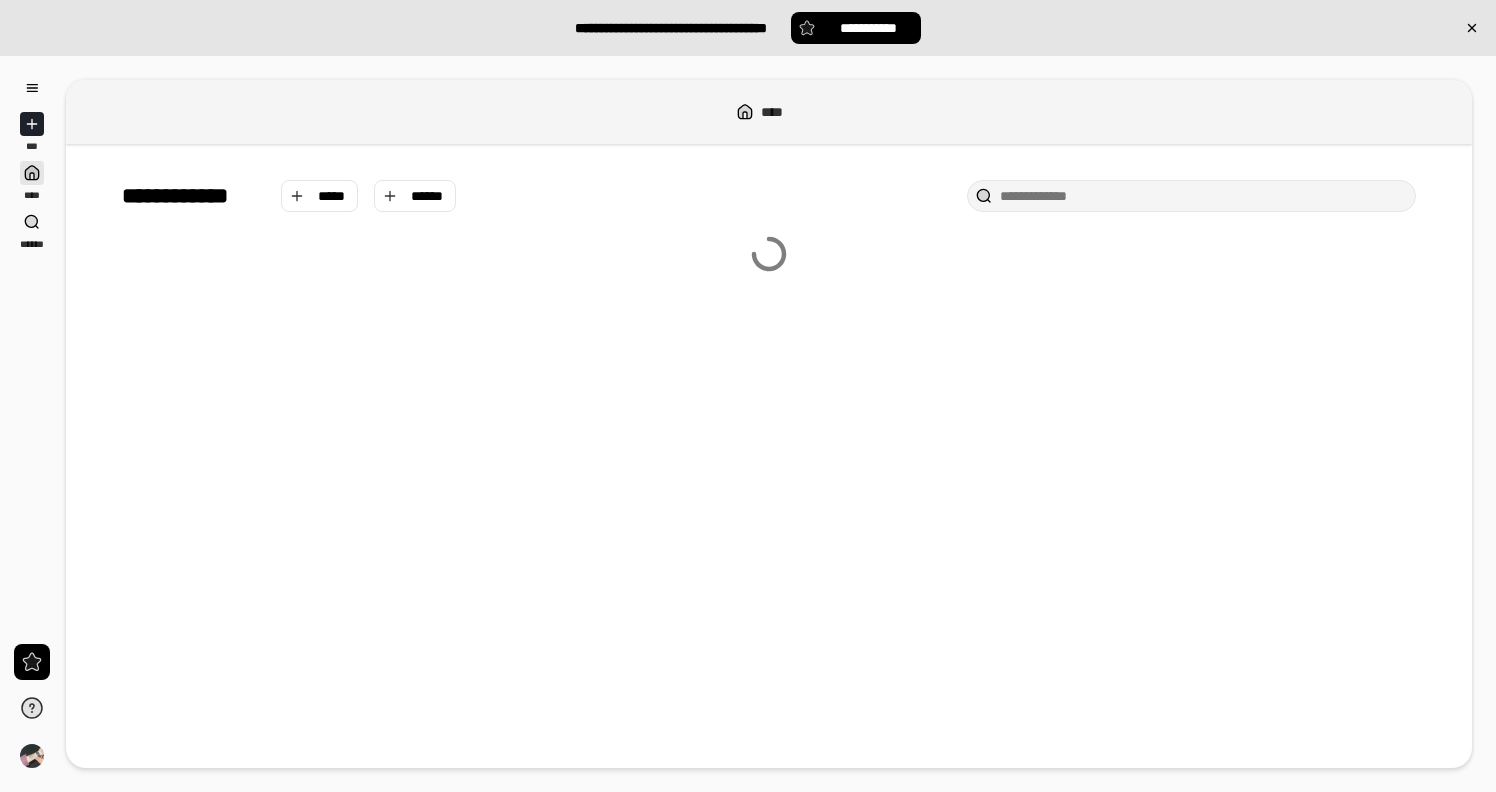 click at bounding box center [32, 124] 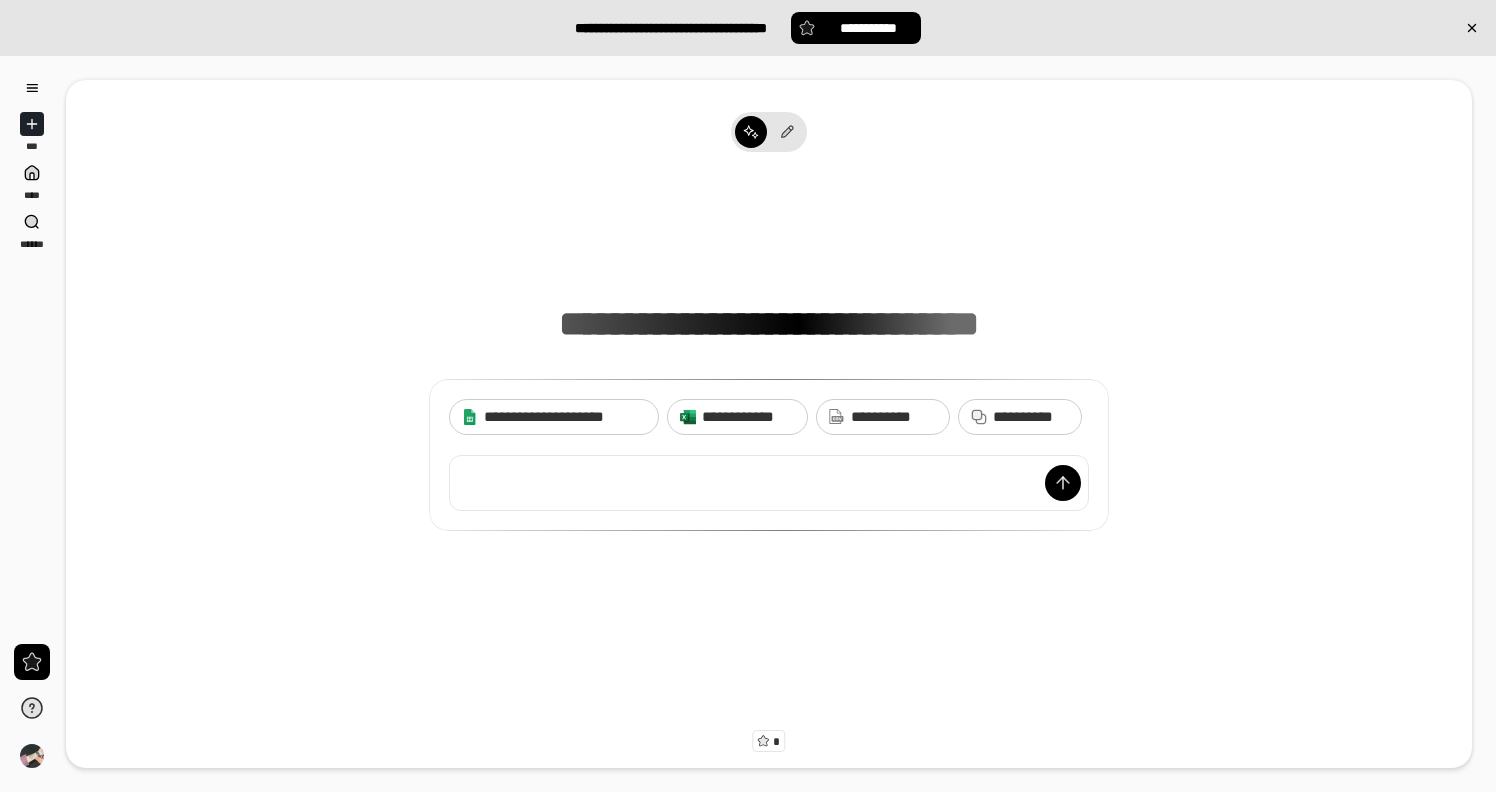 type 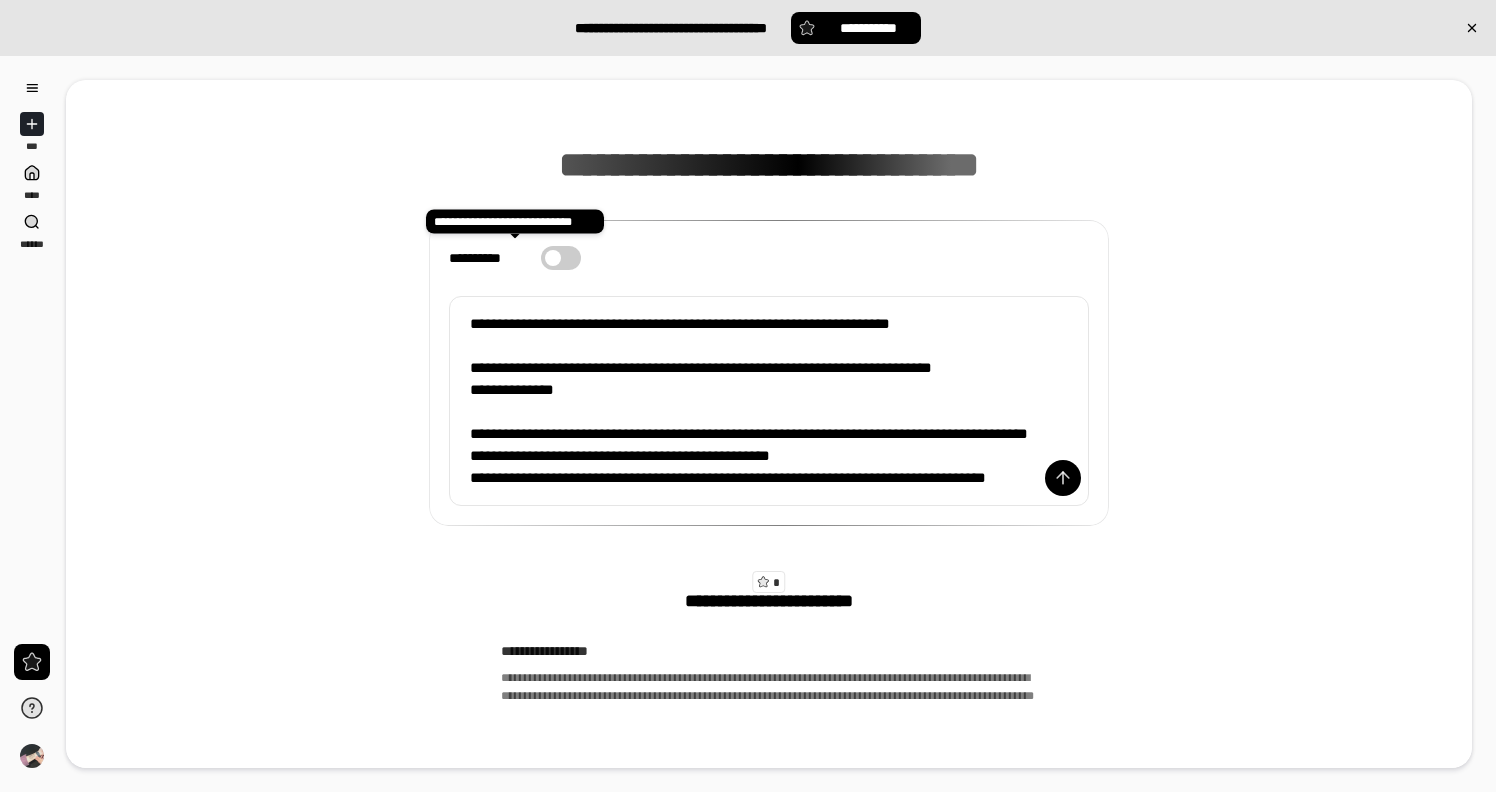 scroll, scrollTop: 0, scrollLeft: 0, axis: both 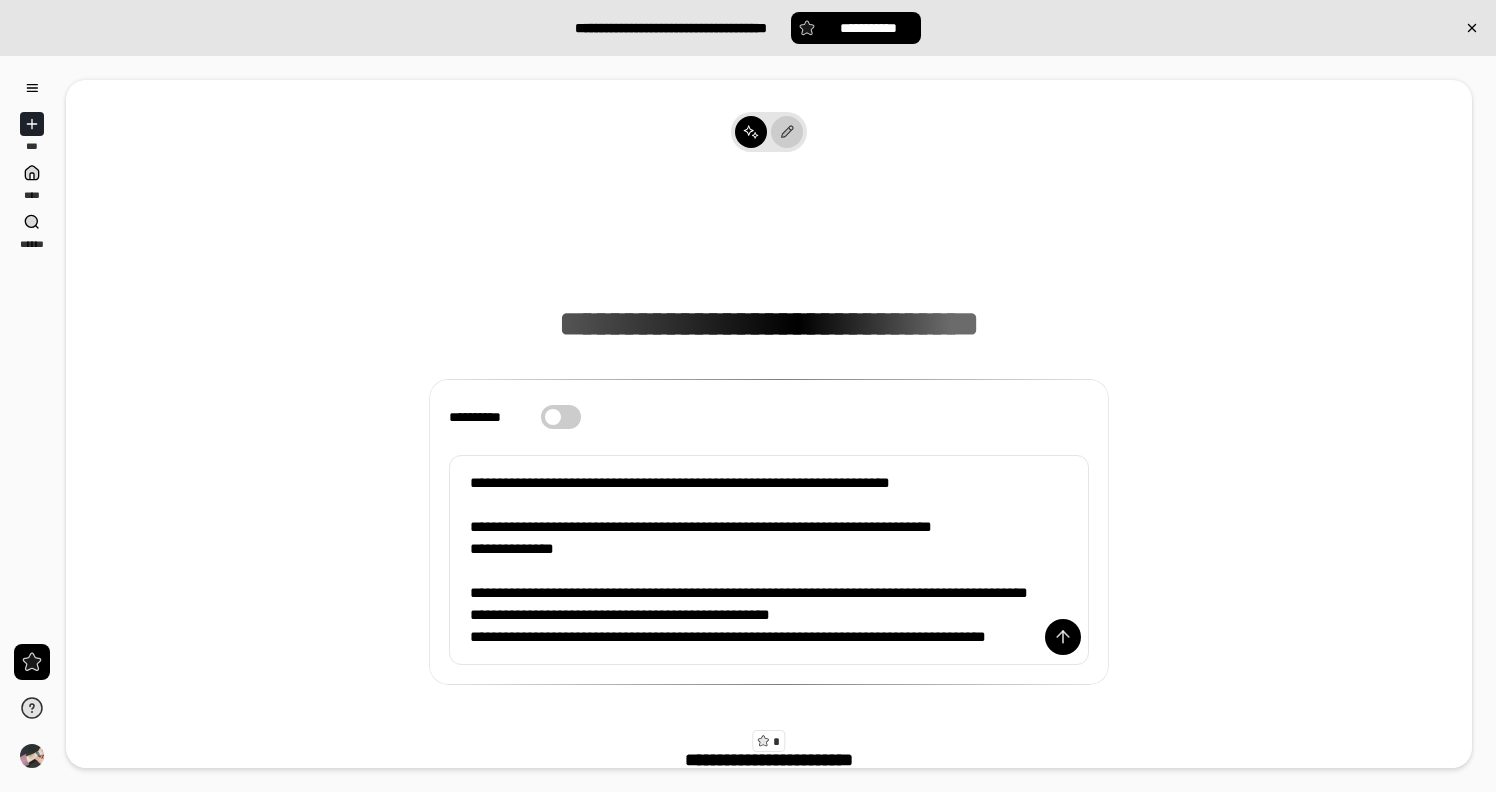 click at bounding box center [785, 132] 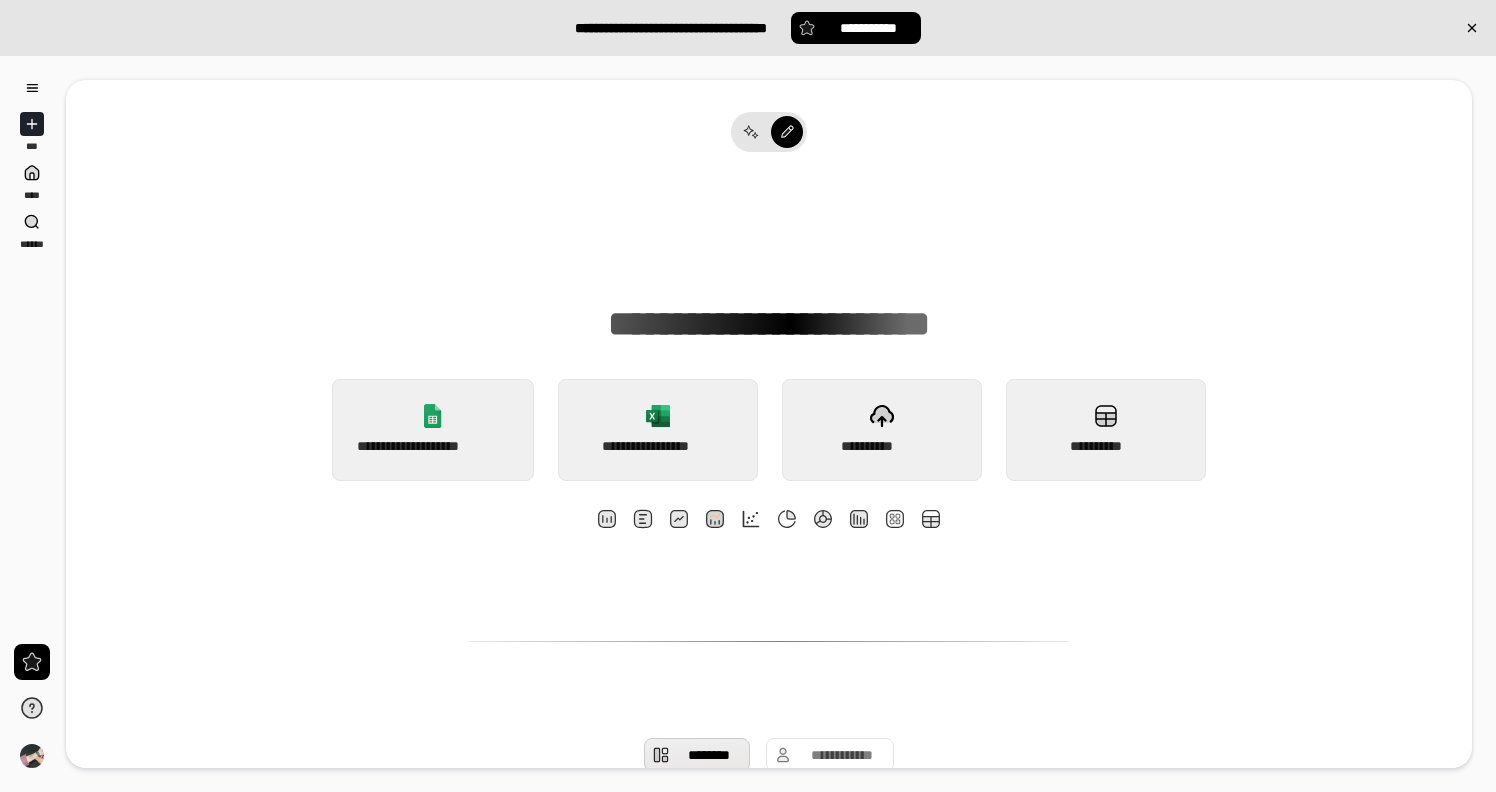 click on "**********" at bounding box center [769, 1090] 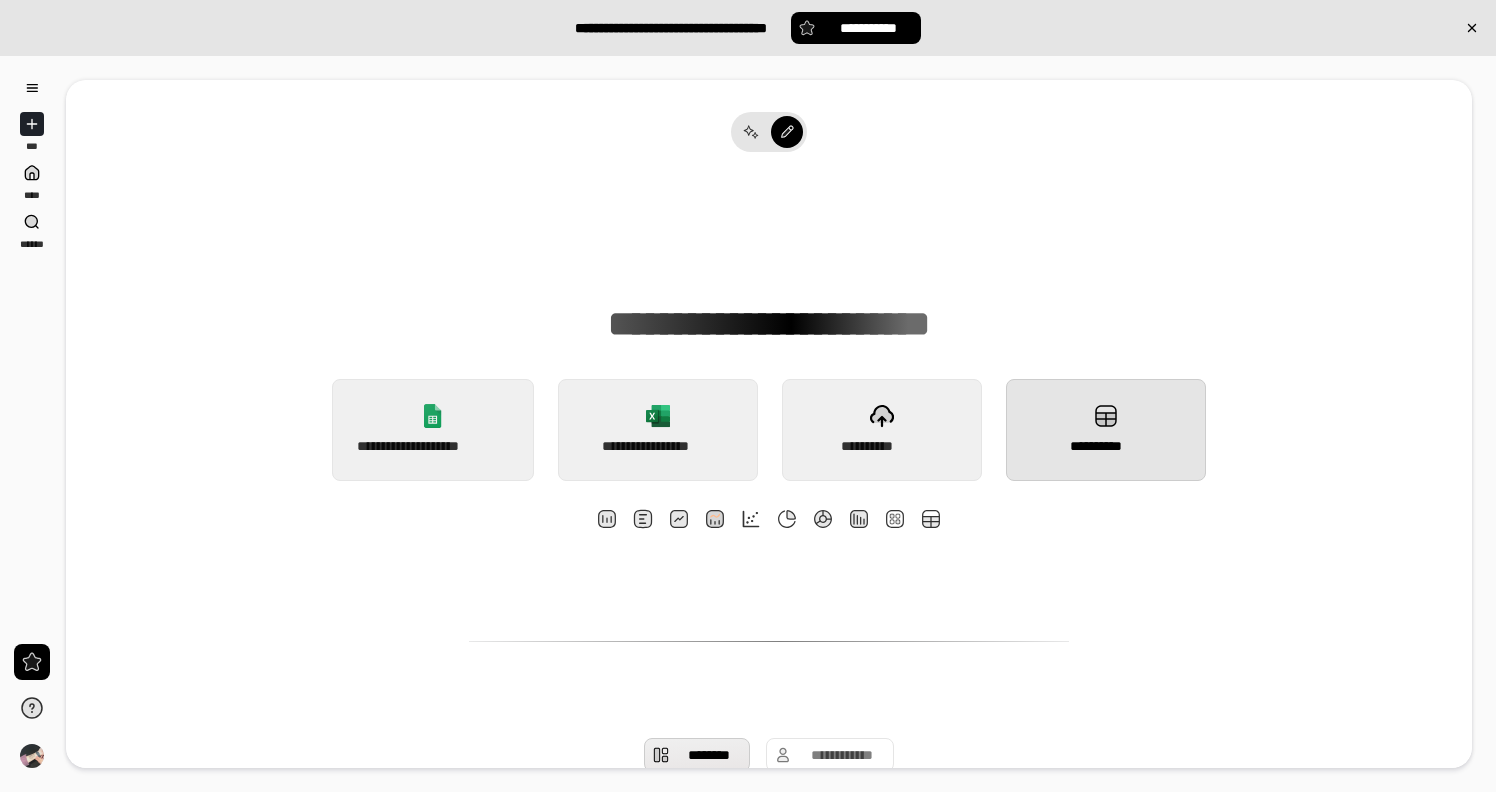 click on "**********" at bounding box center (1106, 430) 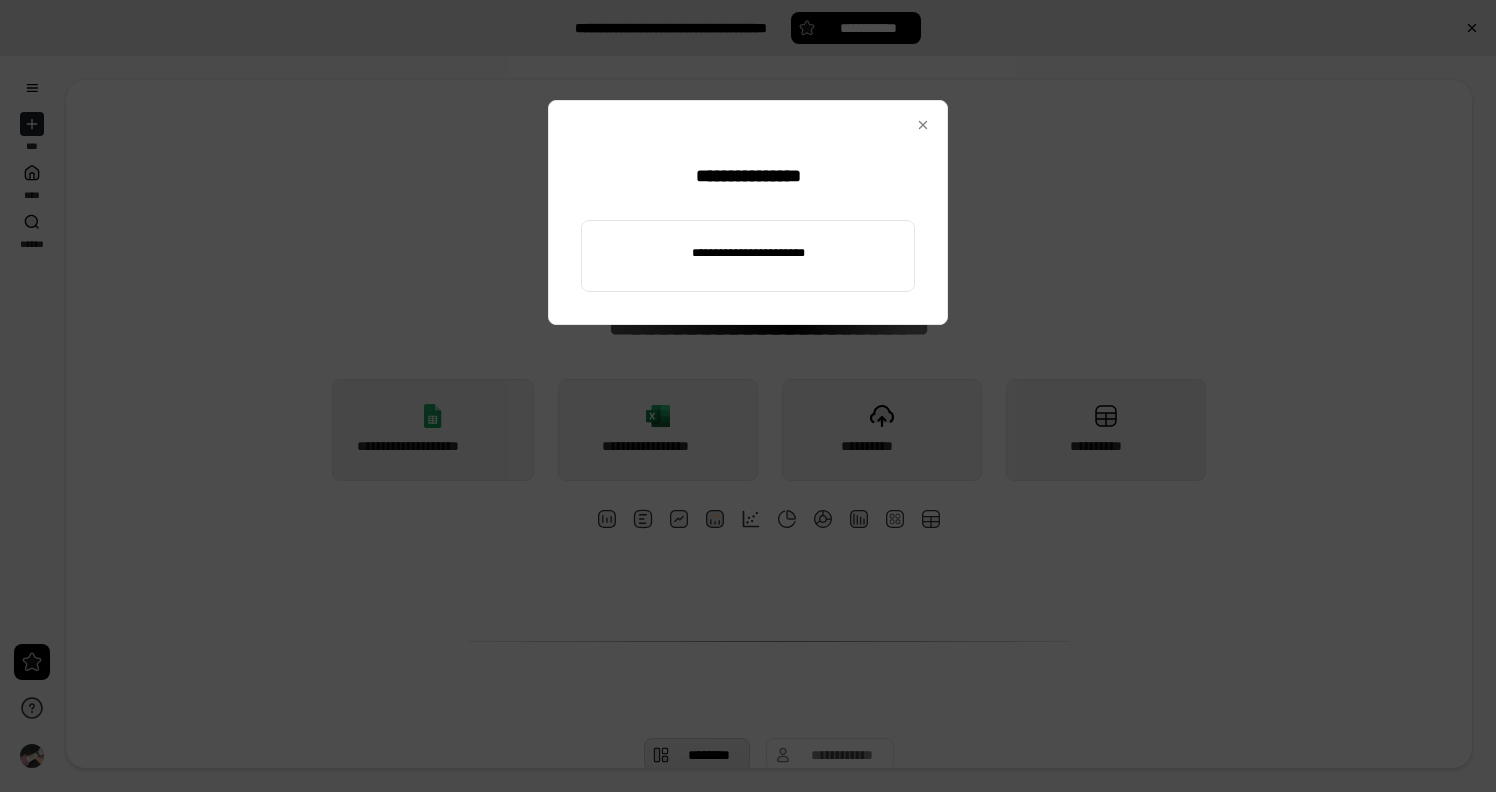 click at bounding box center [748, 253] 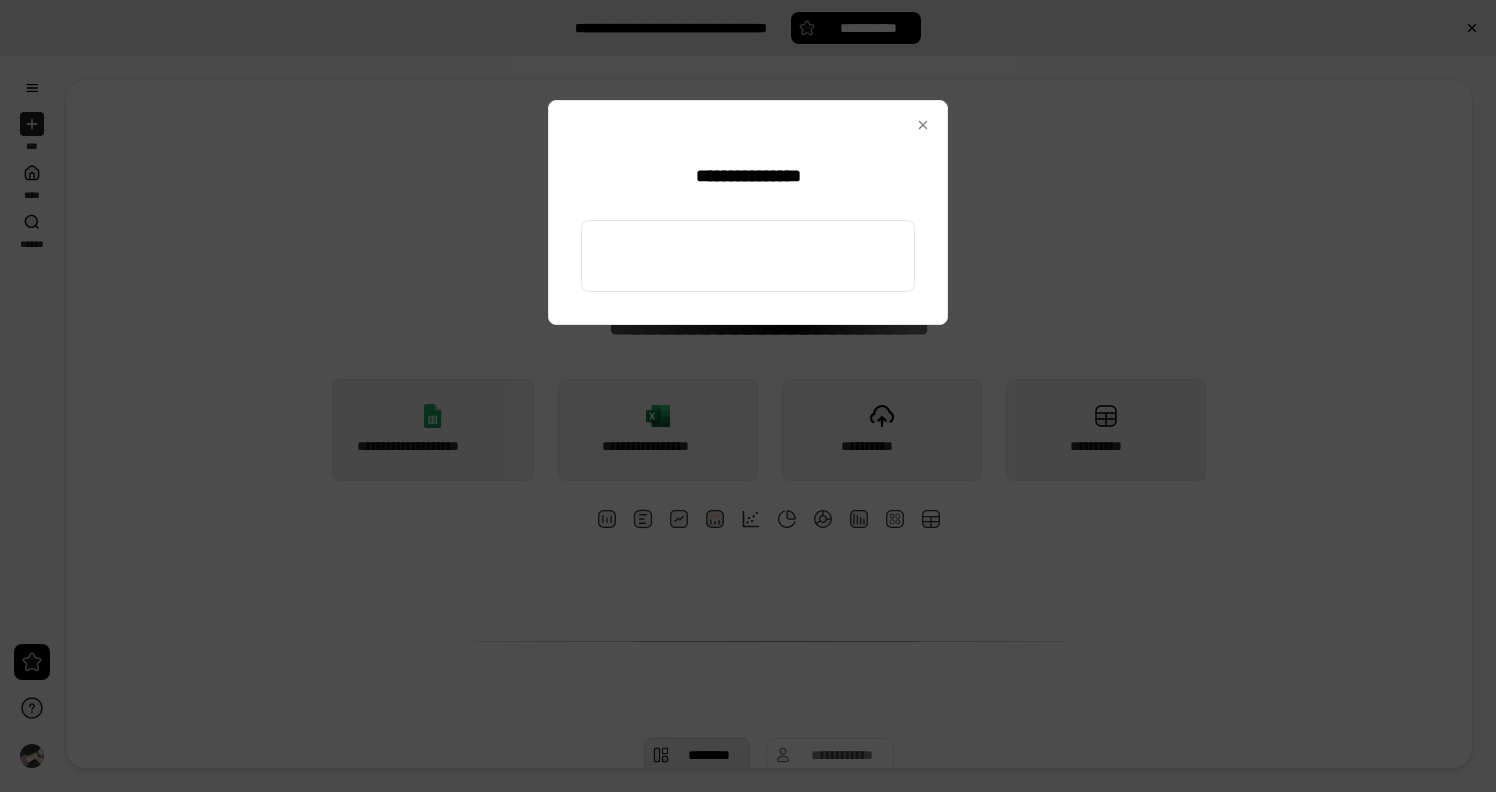 click on "**********" at bounding box center (748, 256) 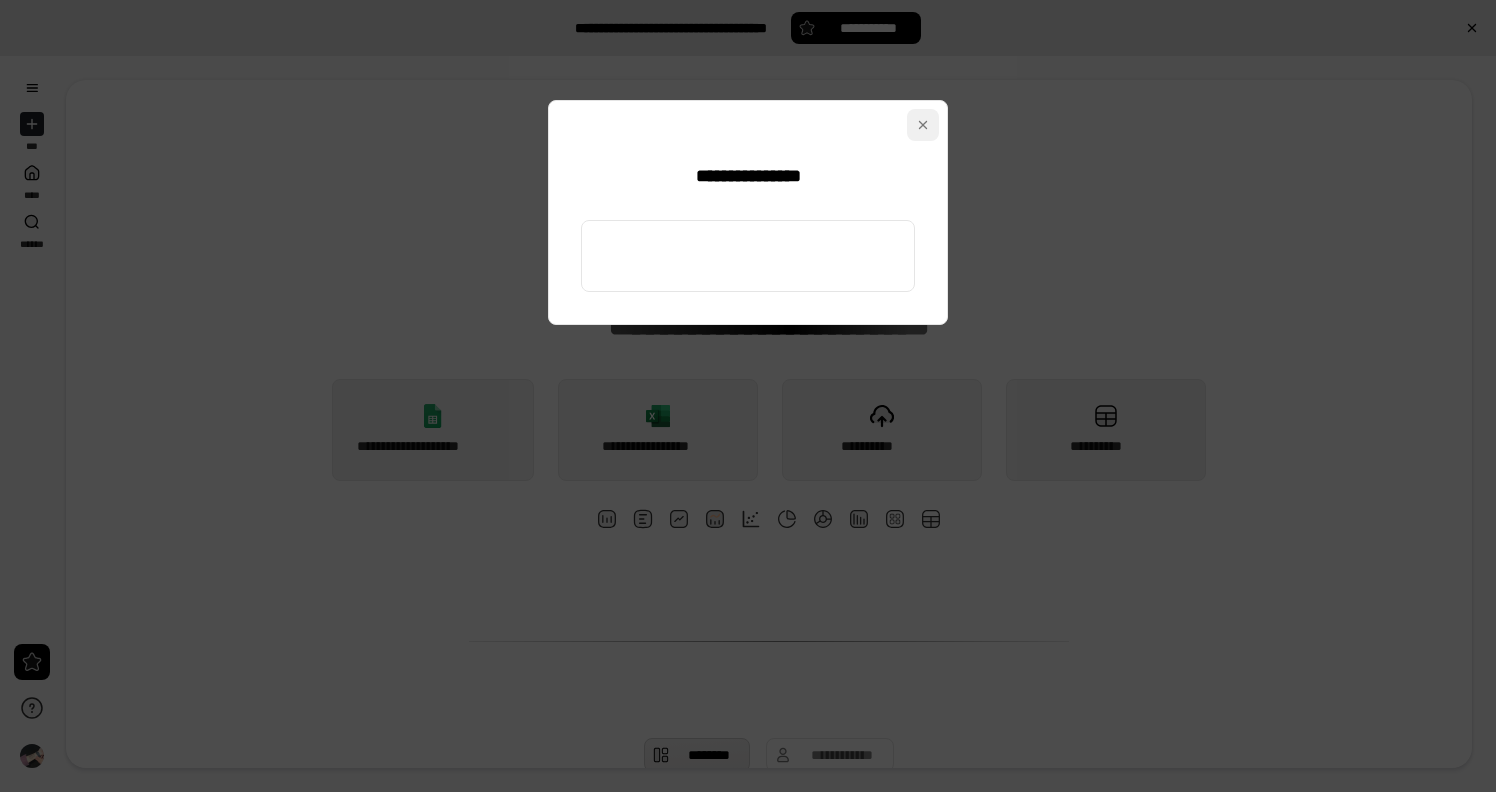 click at bounding box center (923, 125) 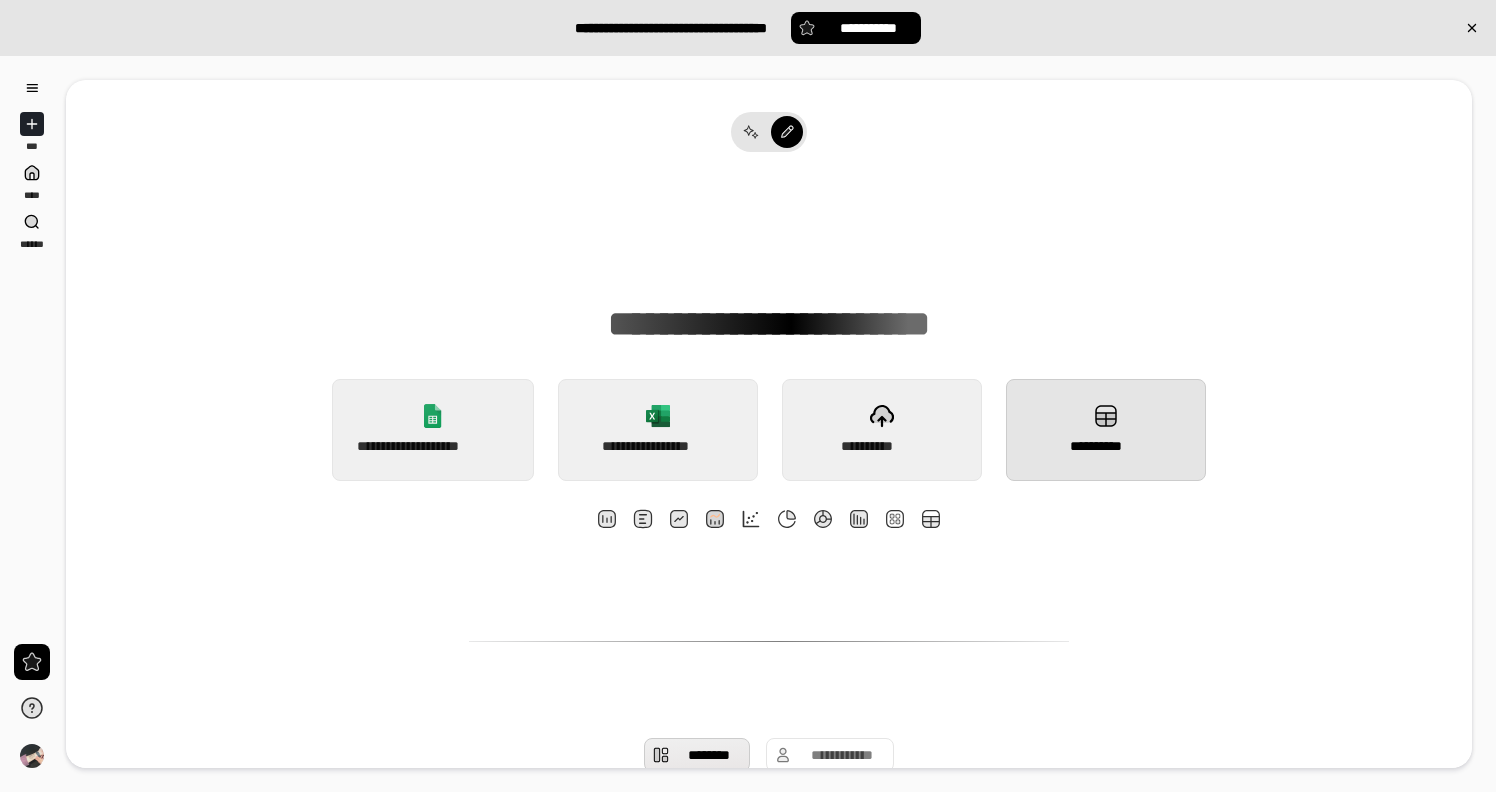 click on "**********" at bounding box center (1106, 430) 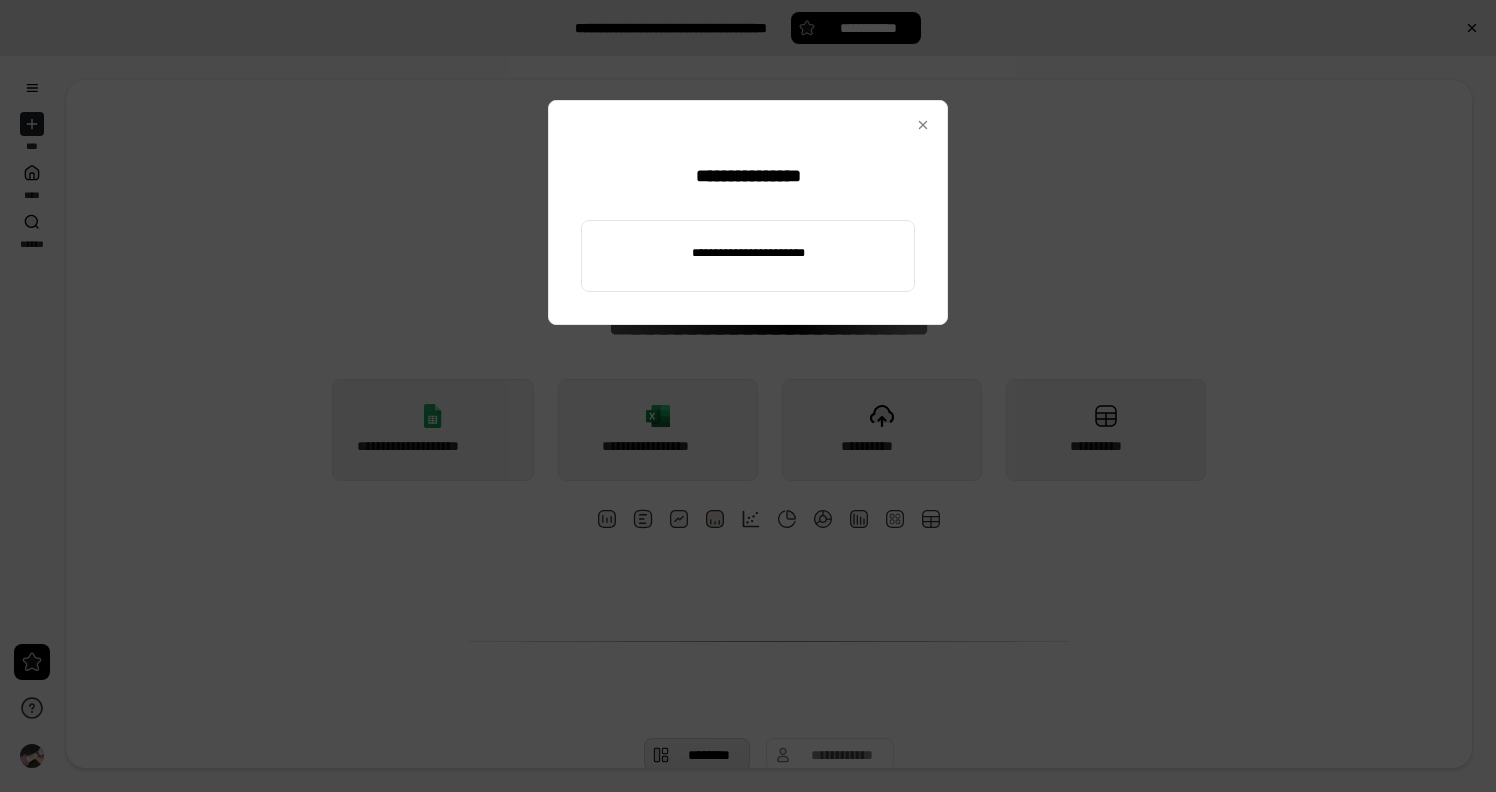 click at bounding box center [748, 253] 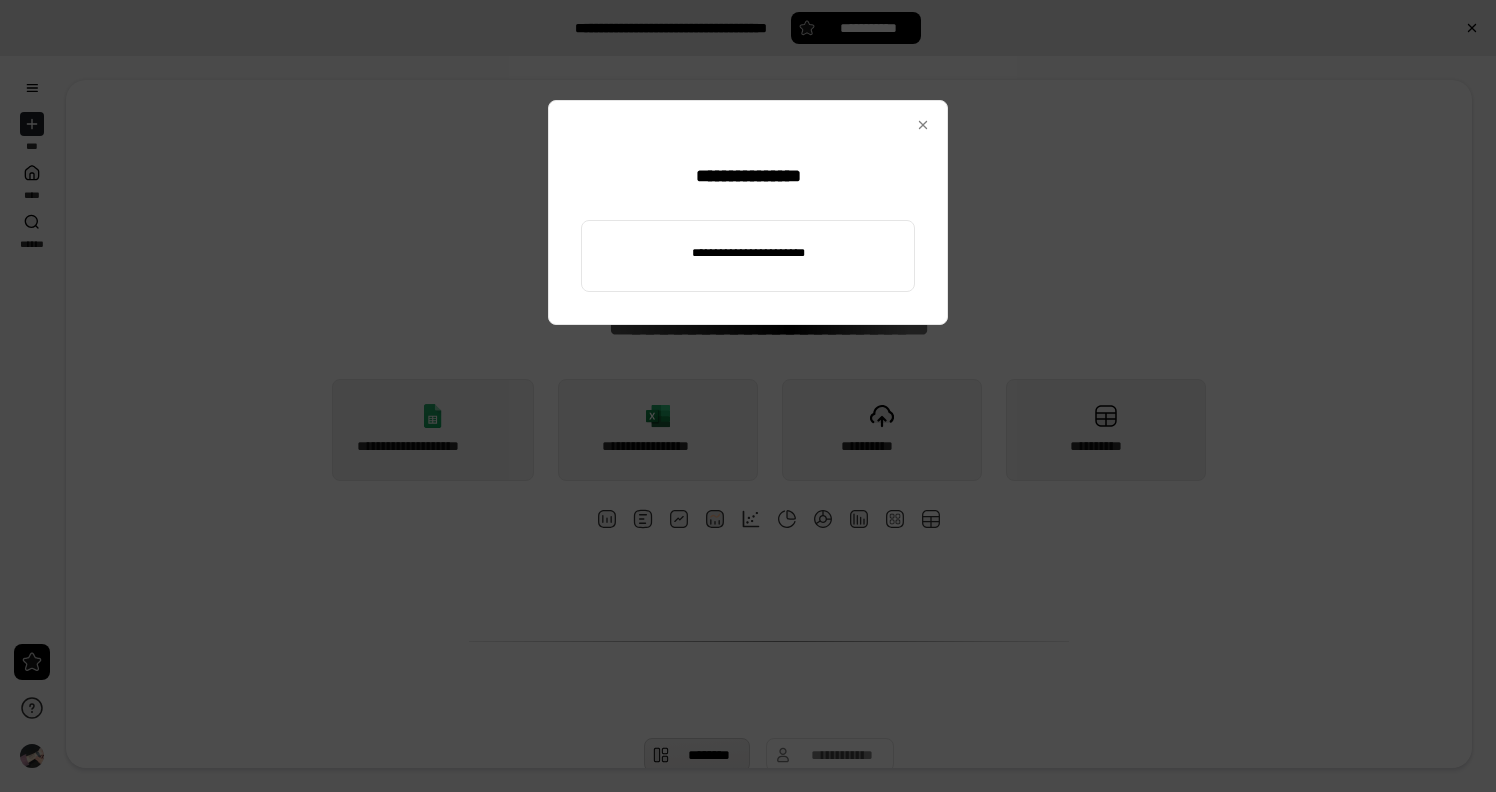 drag, startPoint x: 654, startPoint y: 249, endPoint x: 949, endPoint y: 275, distance: 296.14355 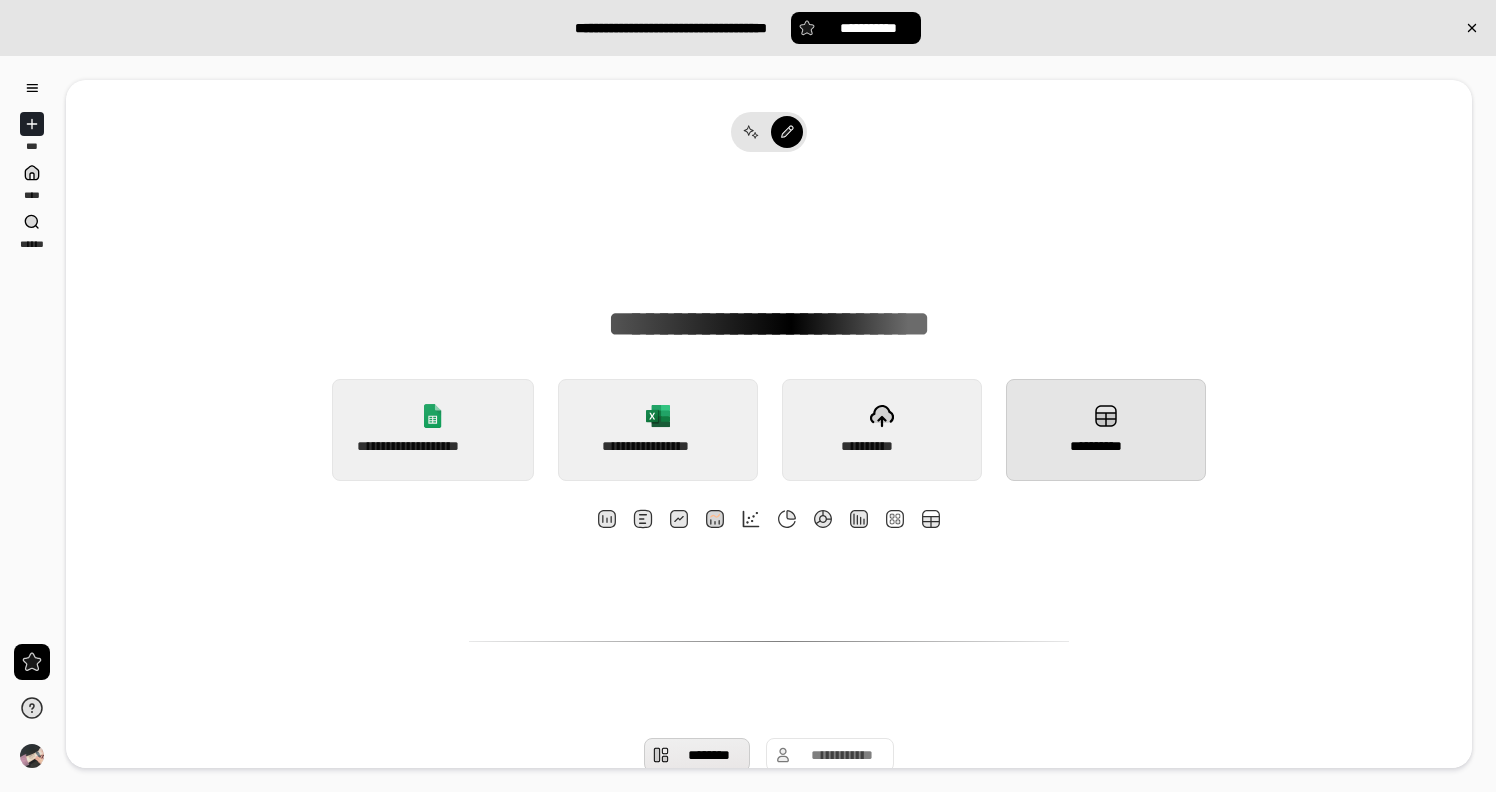 click on "**********" at bounding box center (1106, 430) 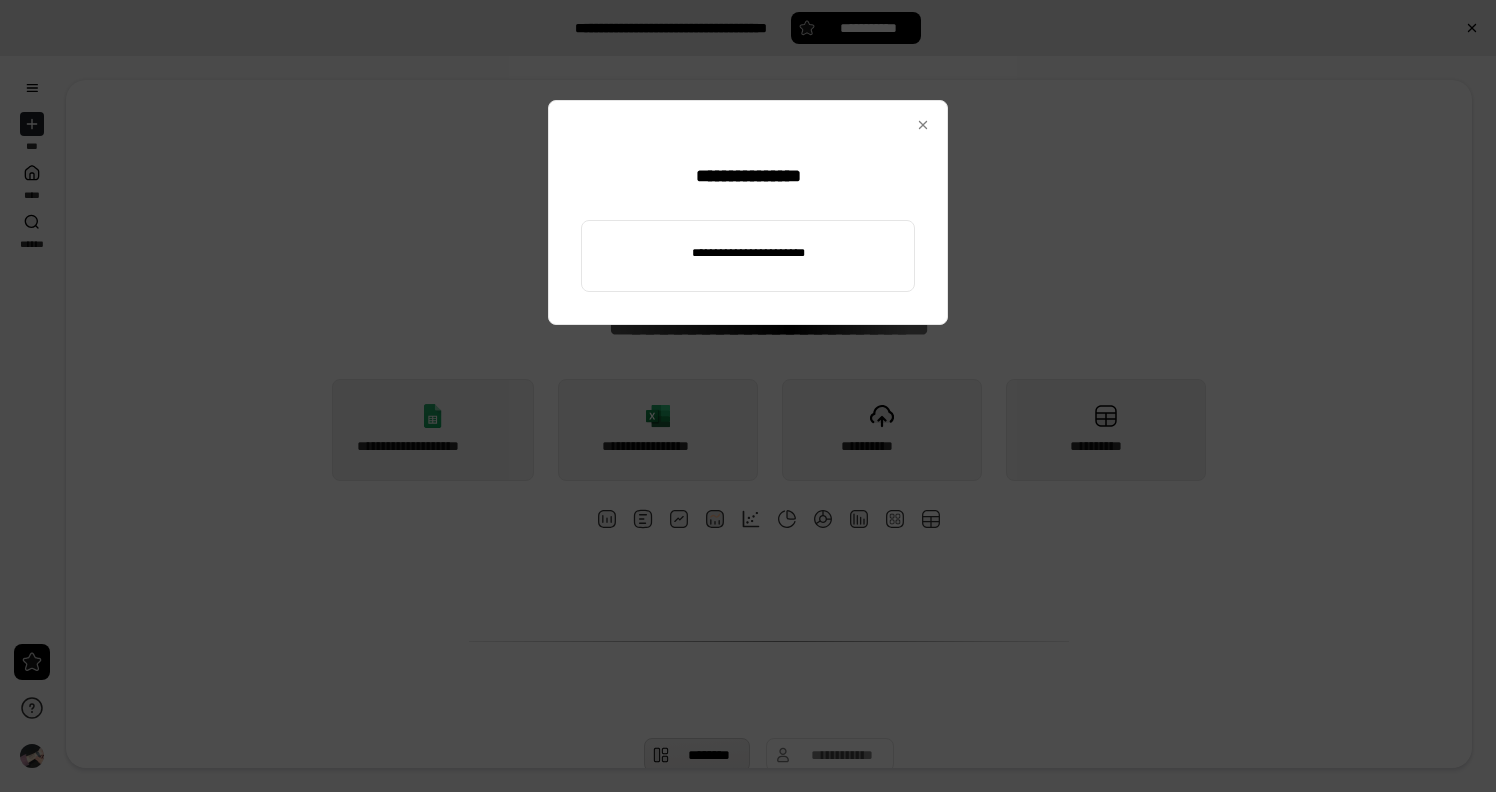 click at bounding box center [748, 253] 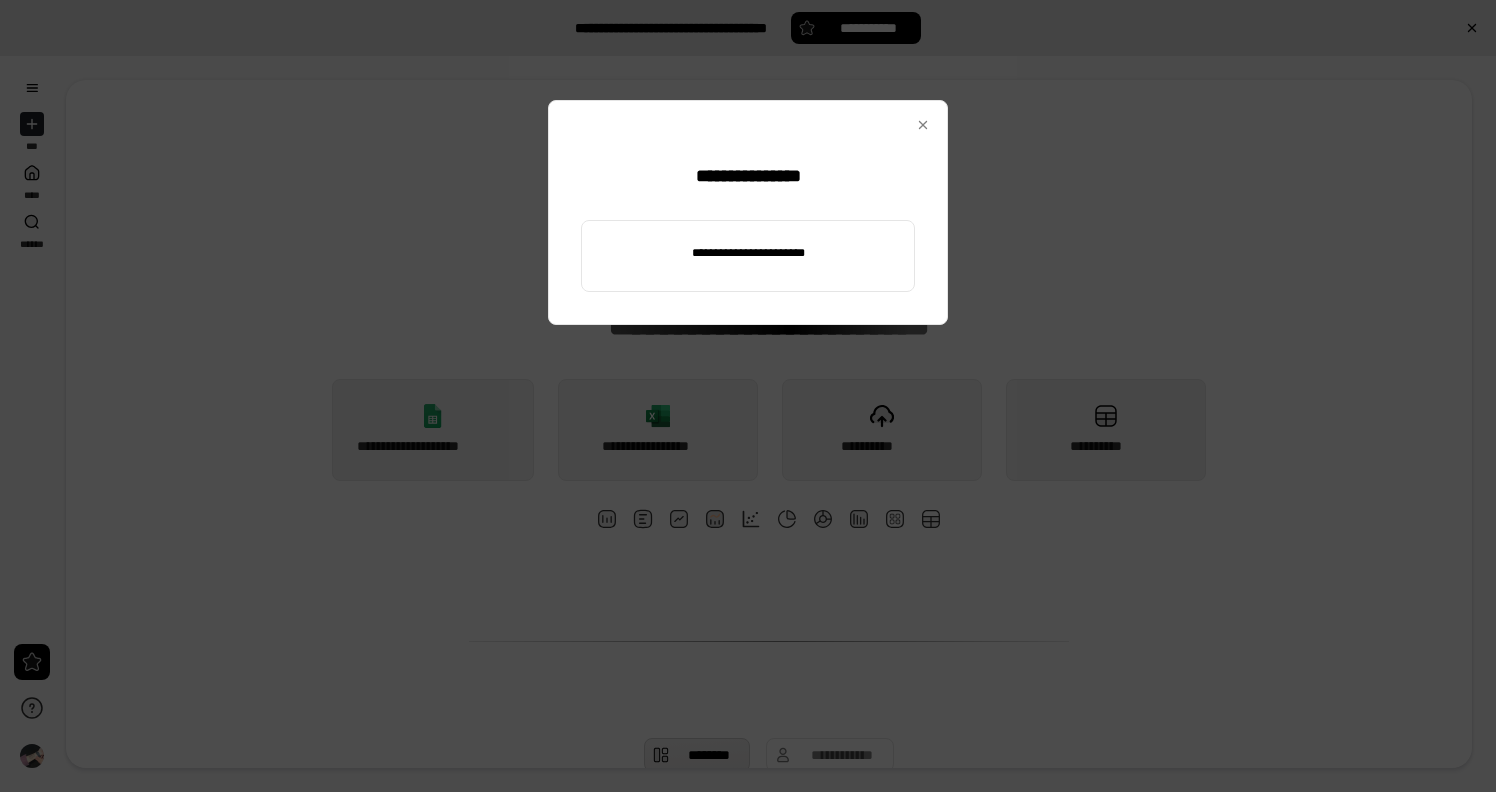 paste on "**********" 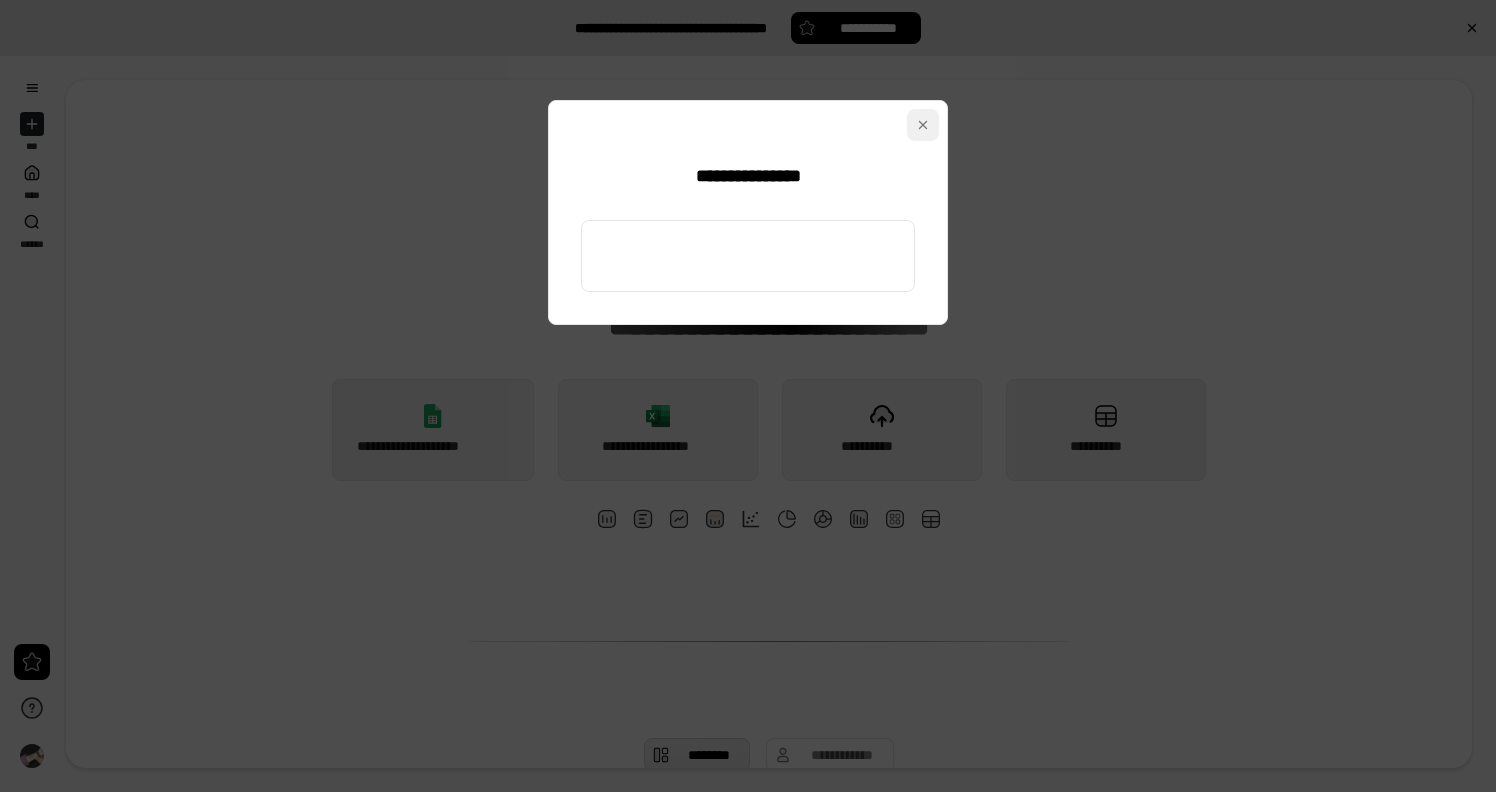 click at bounding box center (923, 125) 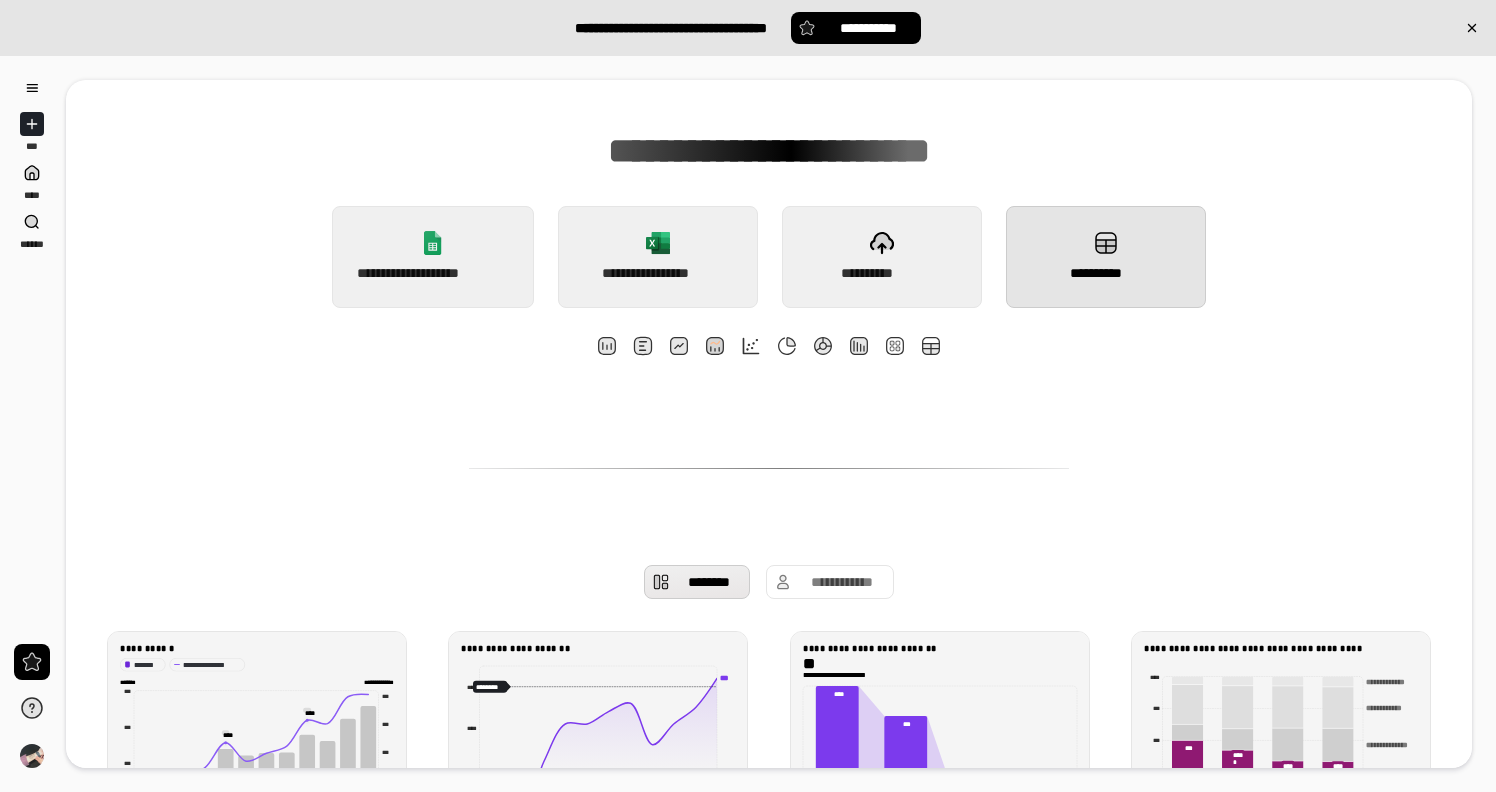 scroll, scrollTop: 183, scrollLeft: 0, axis: vertical 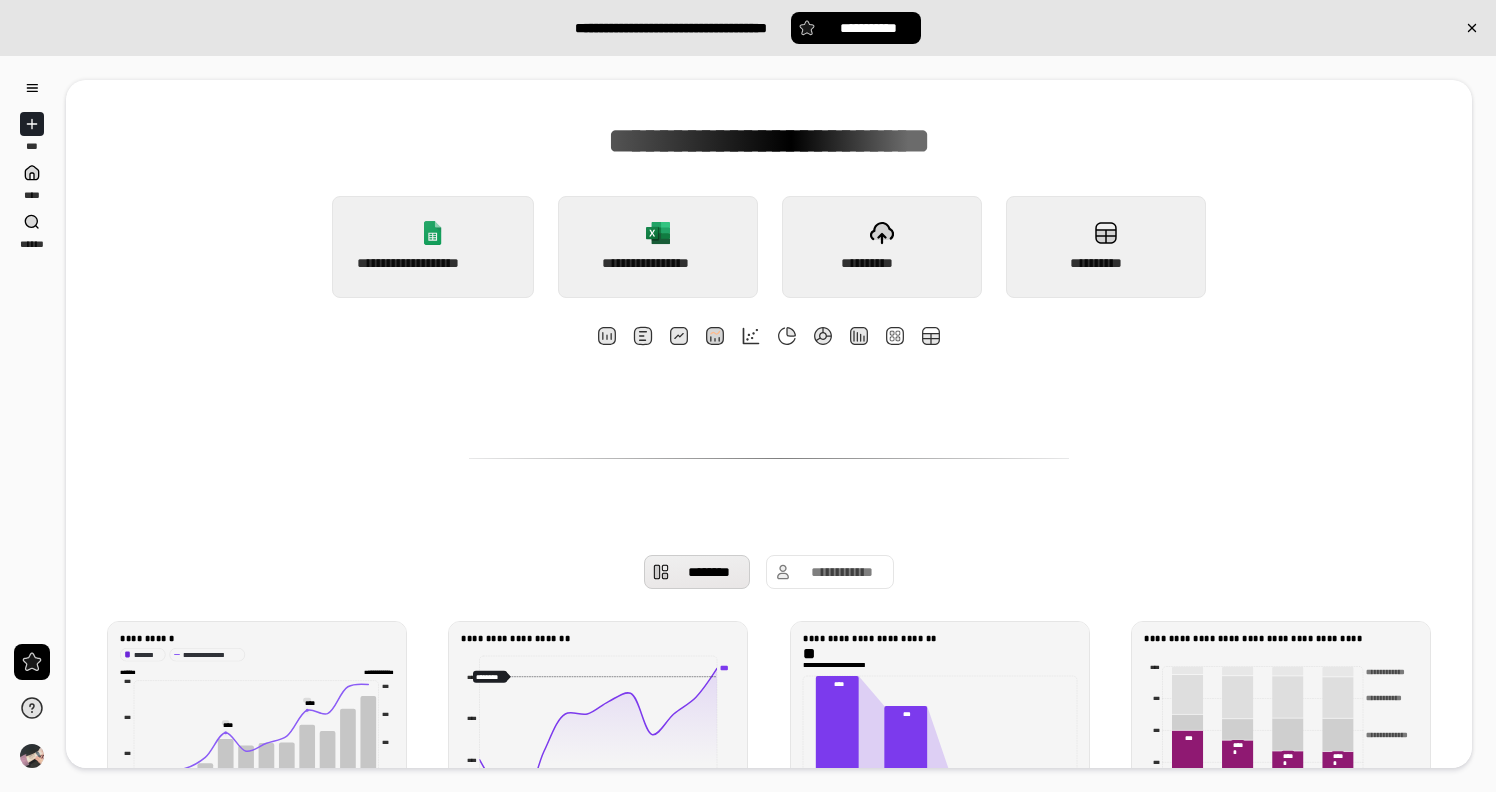 click on "**********" at bounding box center [769, 907] 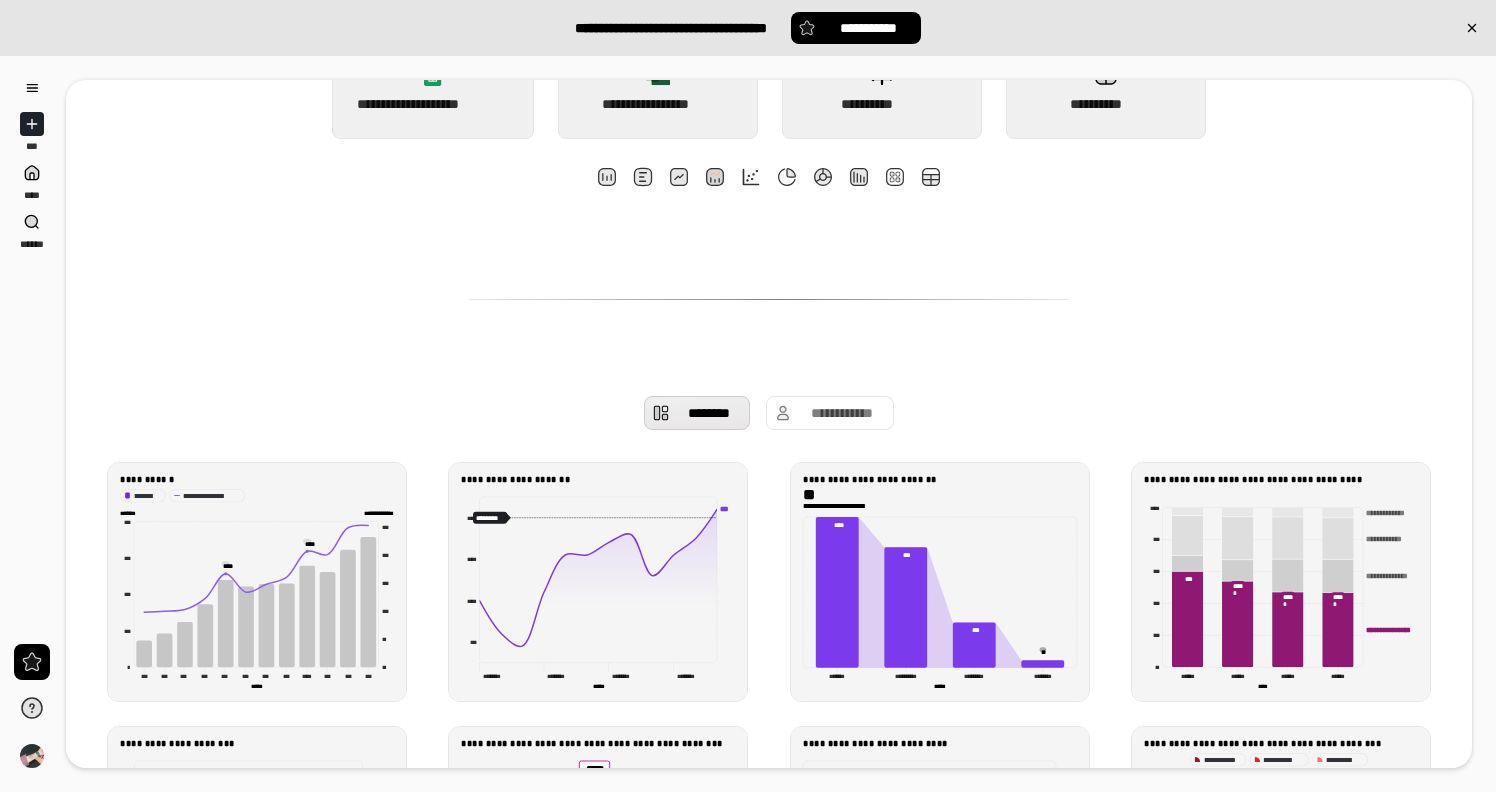 scroll, scrollTop: 349, scrollLeft: 0, axis: vertical 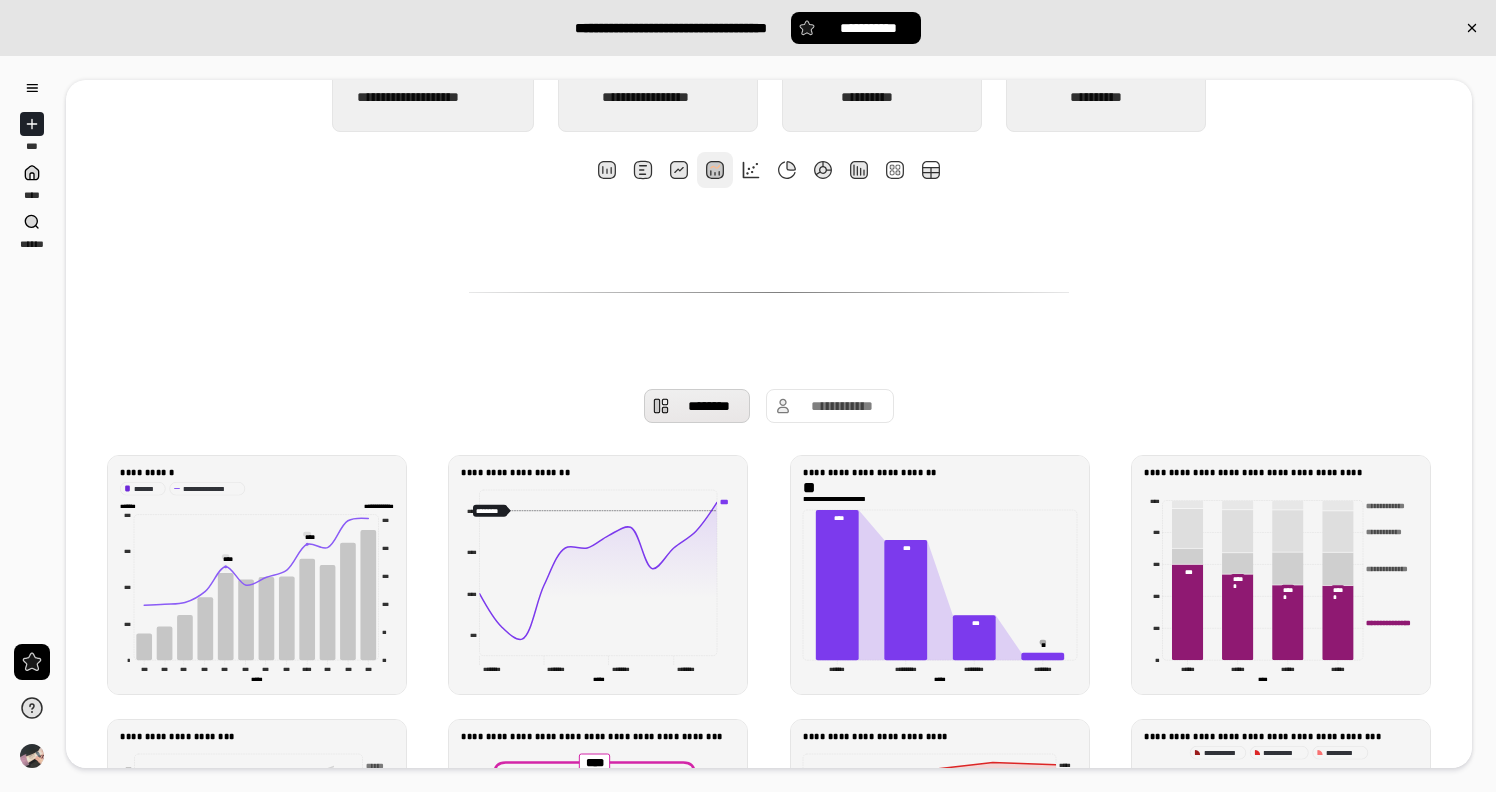 click at bounding box center (715, 170) 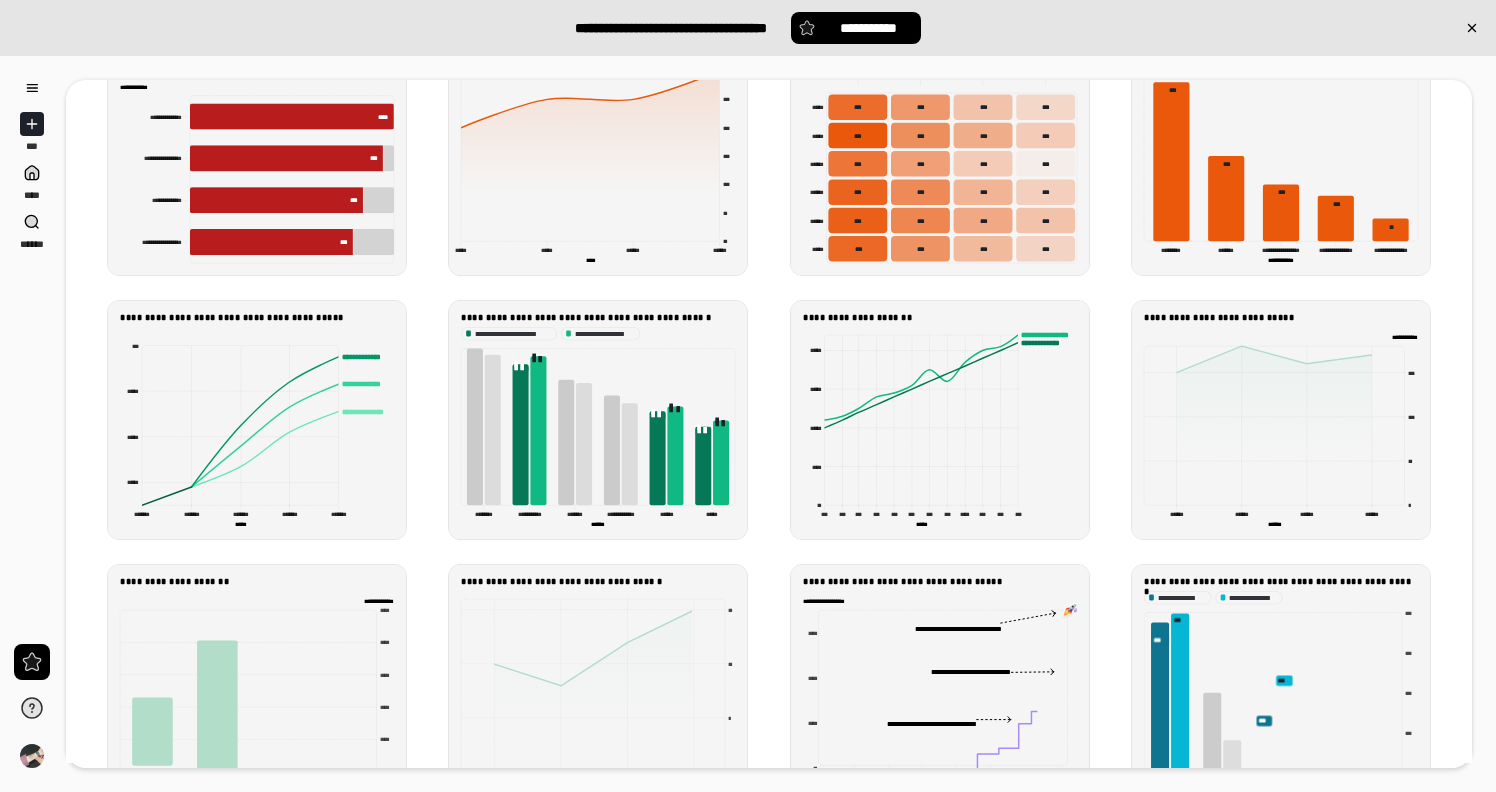 scroll, scrollTop: 1318, scrollLeft: 0, axis: vertical 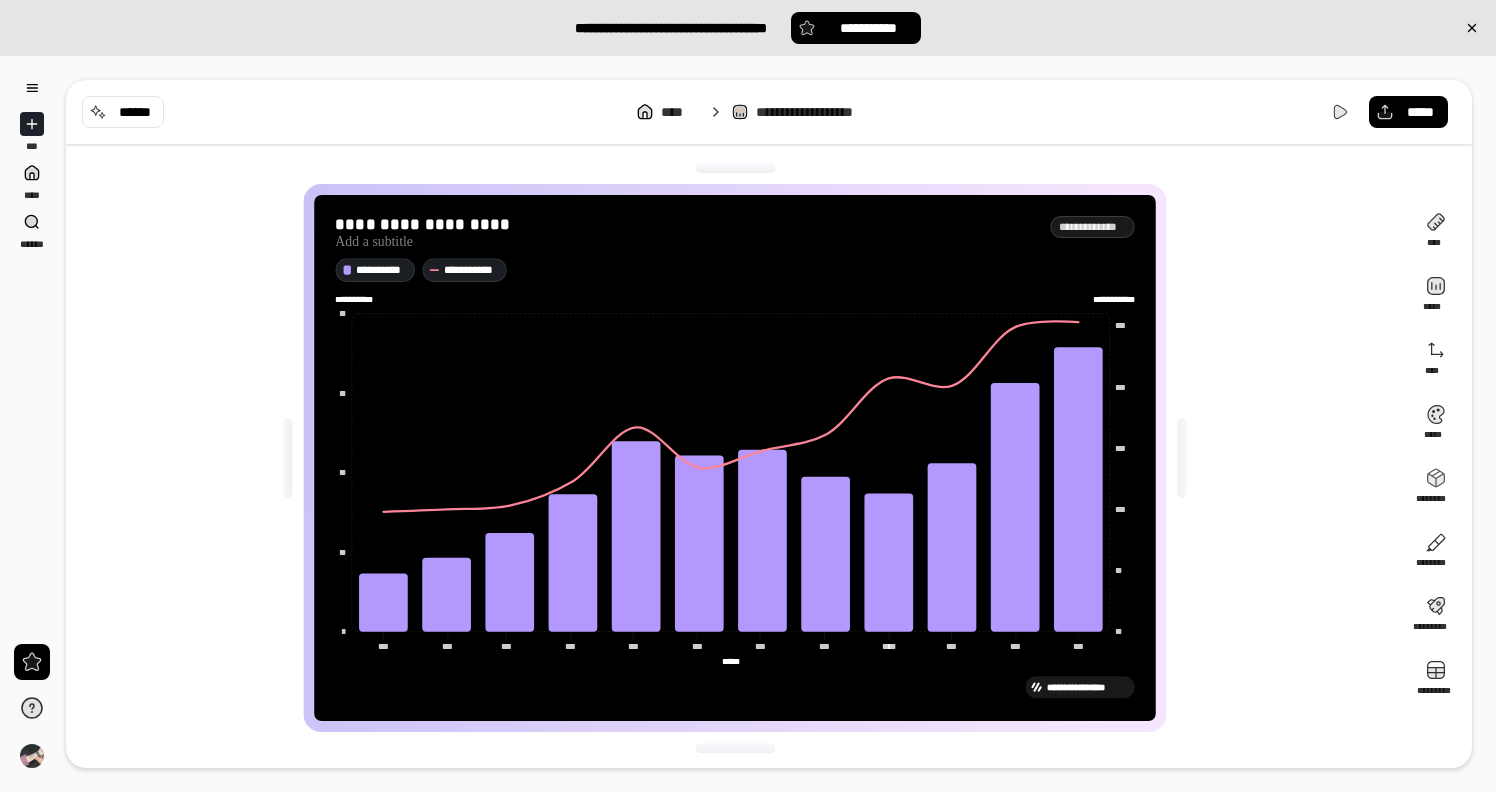 click 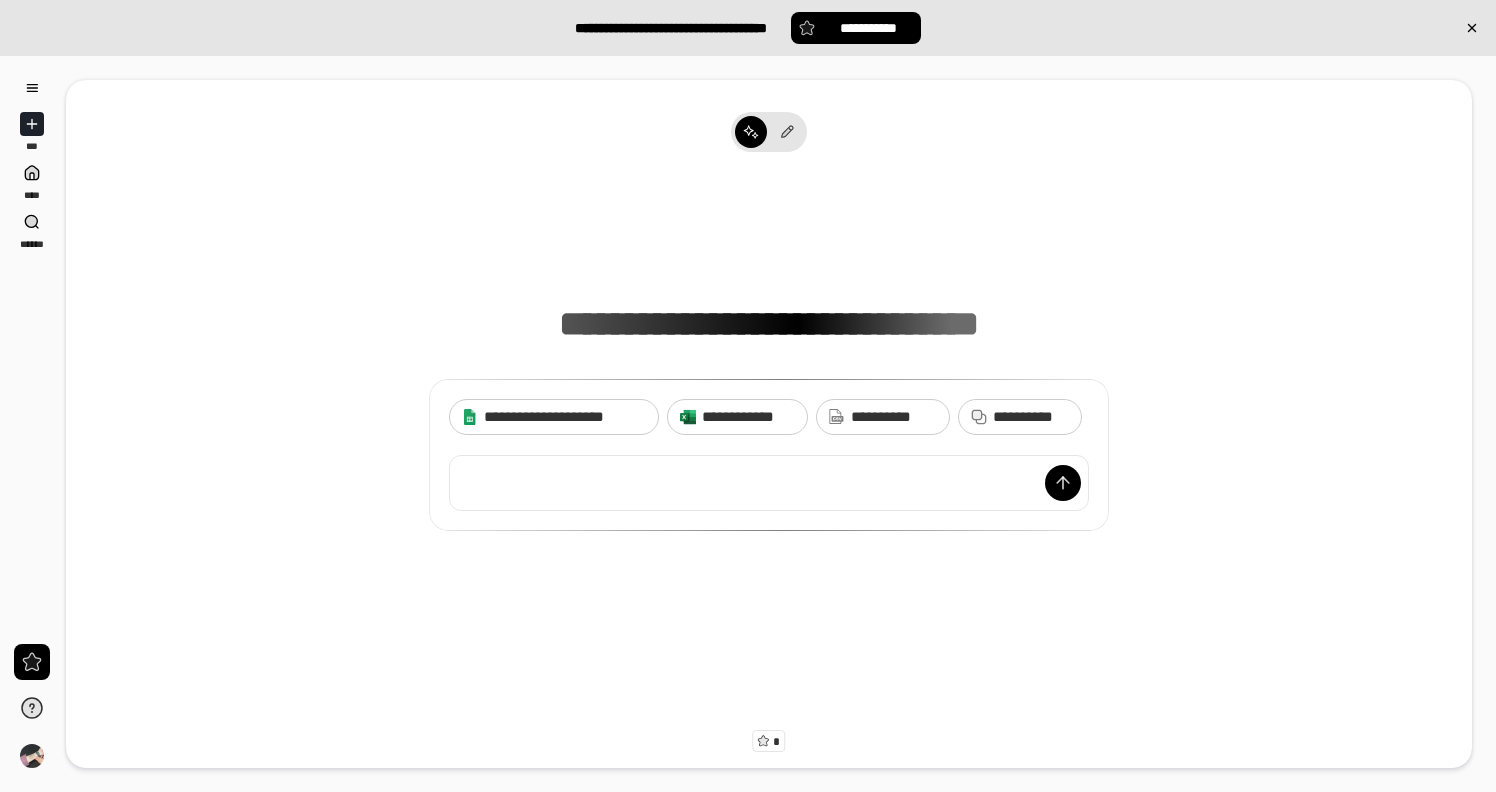 click at bounding box center (769, 483) 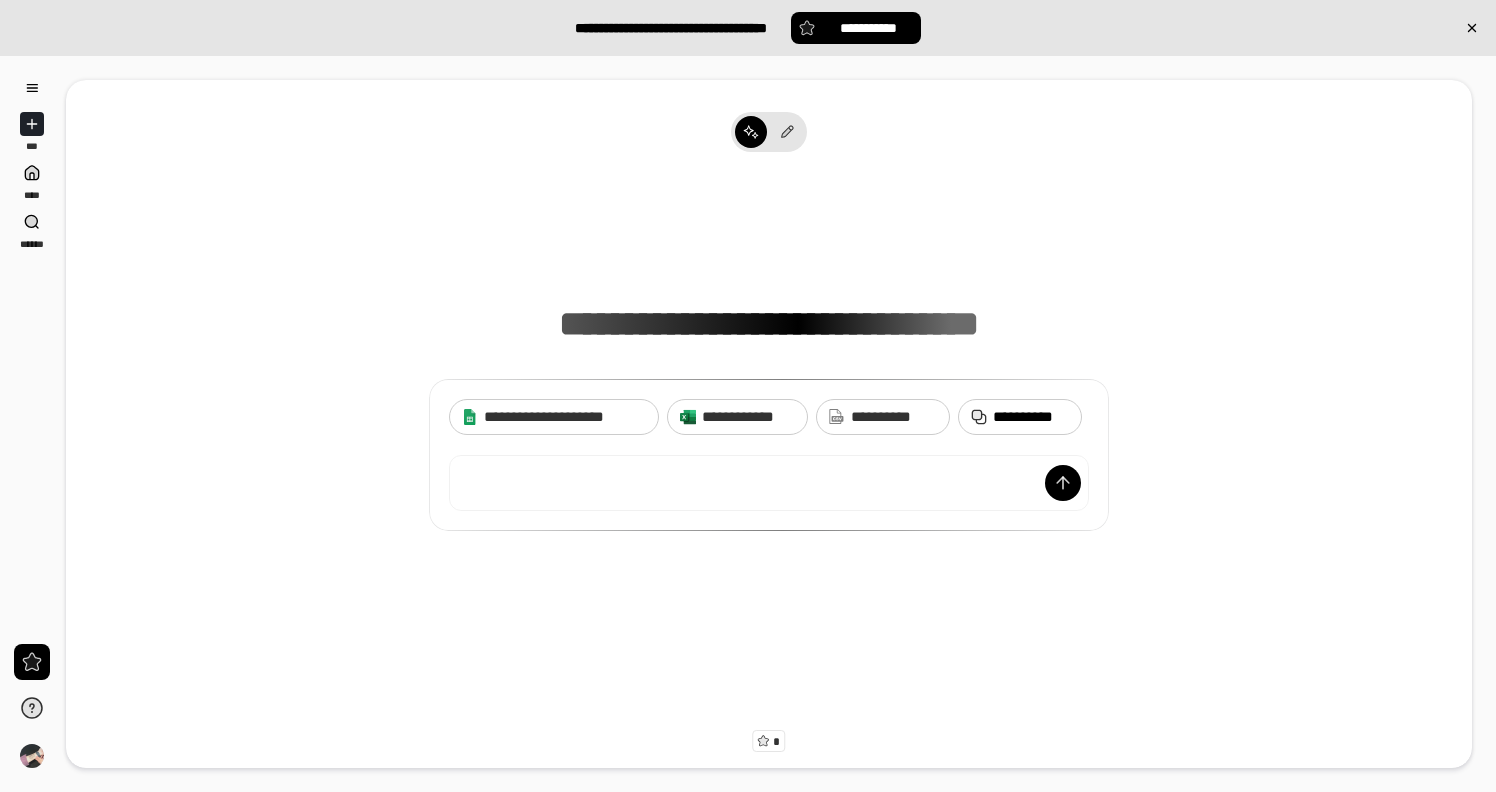type 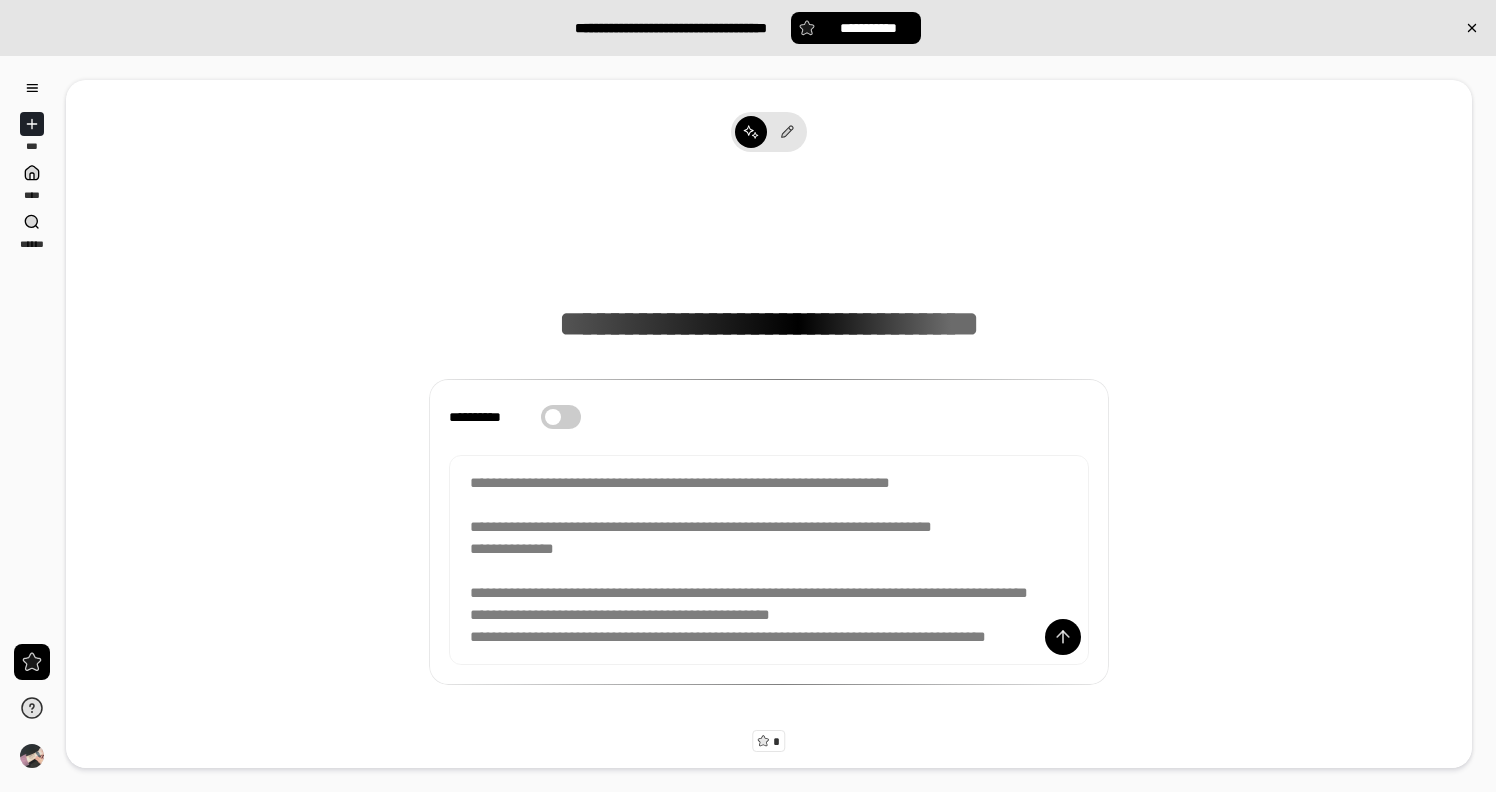 click on "**********" at bounding box center (769, 417) 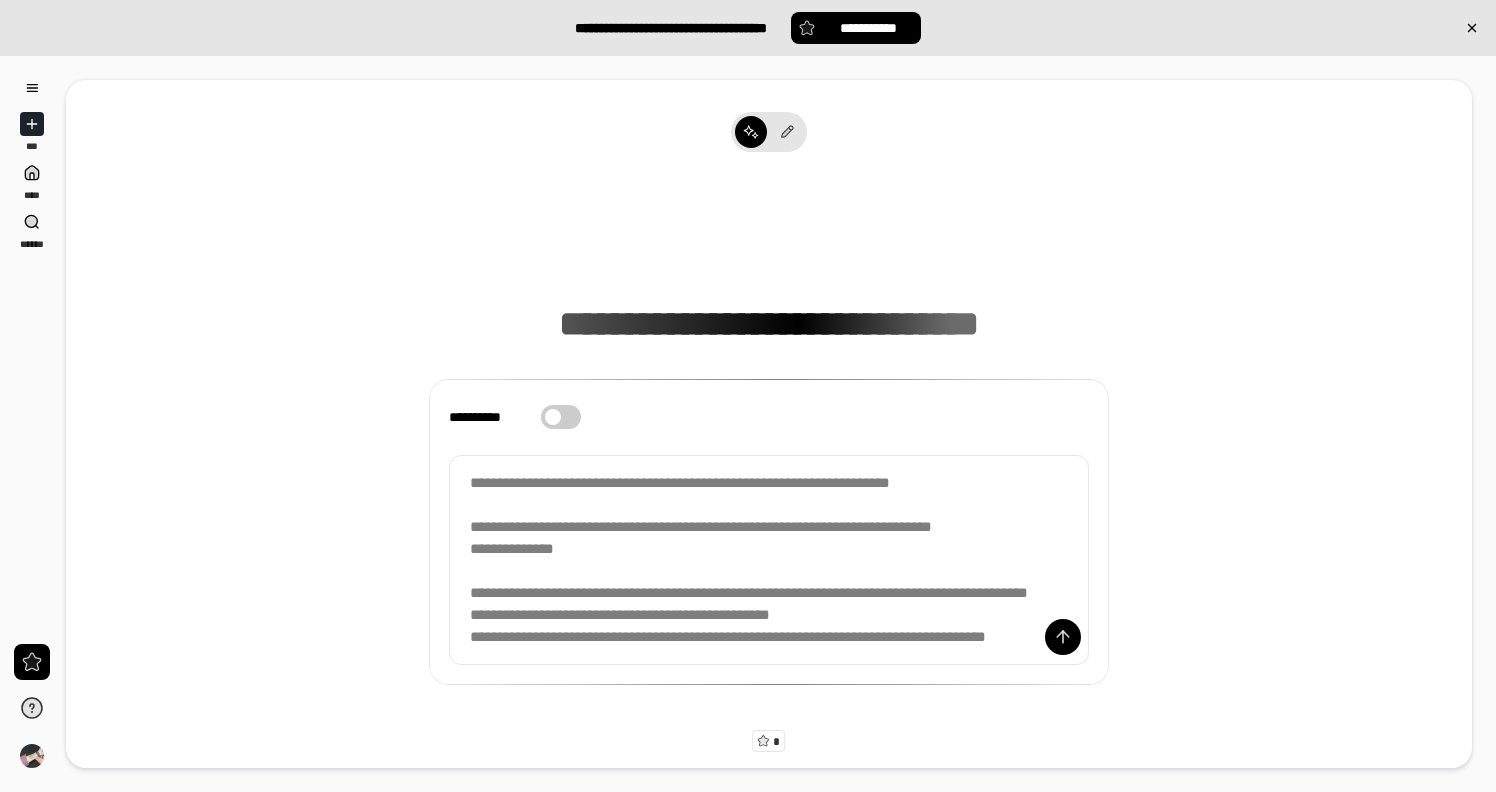 scroll, scrollTop: 15, scrollLeft: 0, axis: vertical 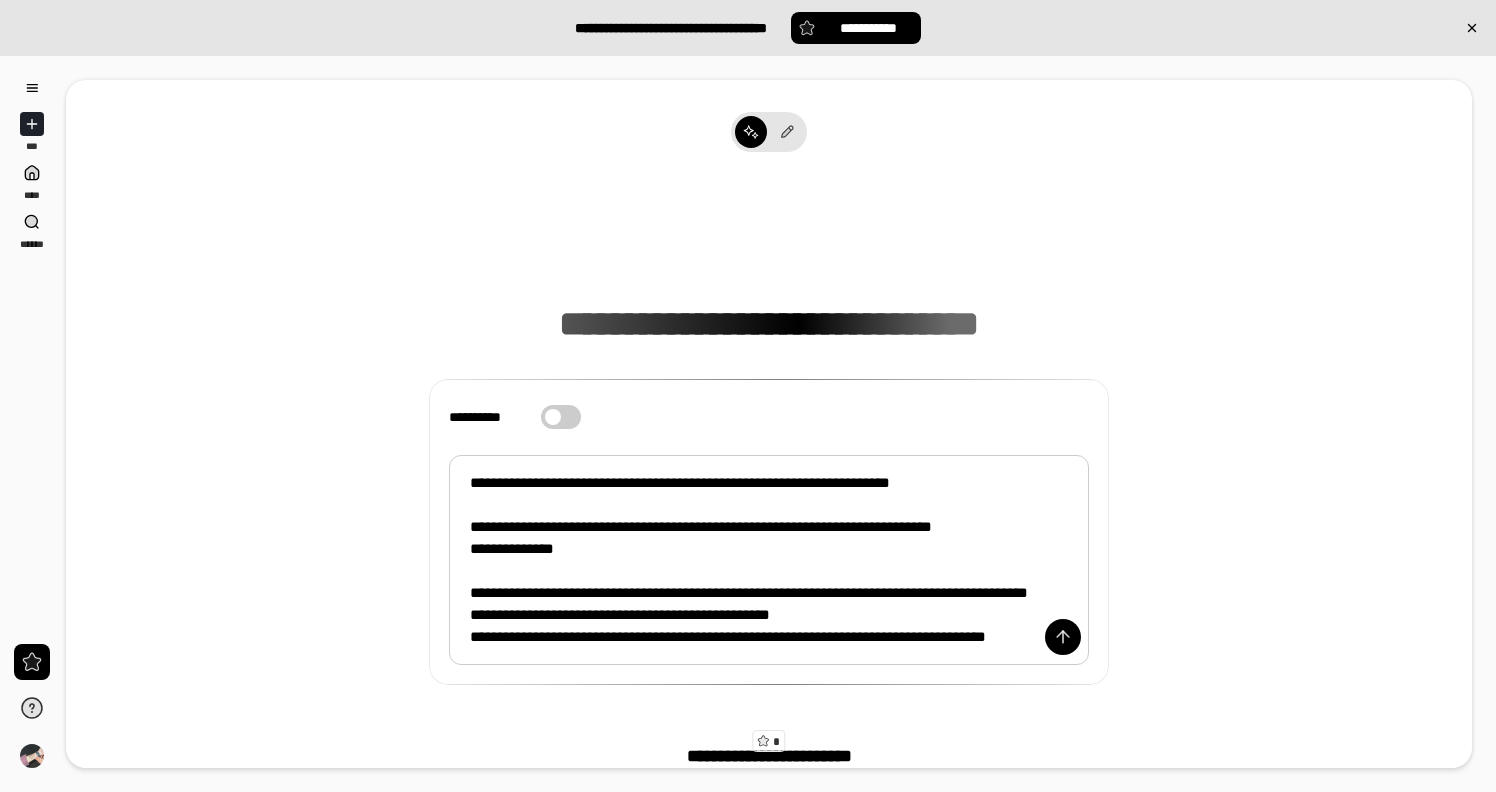click on "**********" at bounding box center [769, 560] 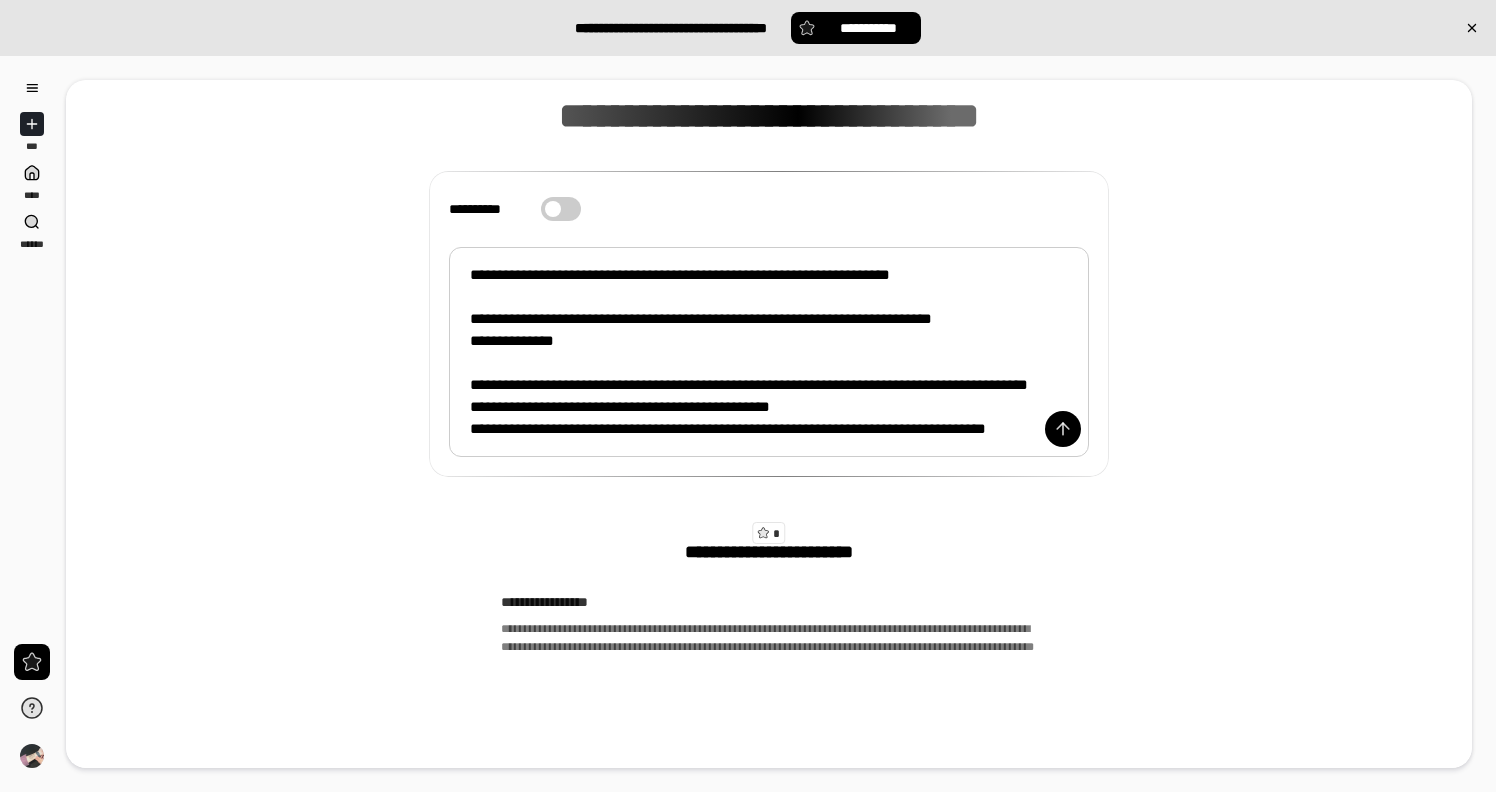 scroll, scrollTop: 220, scrollLeft: 0, axis: vertical 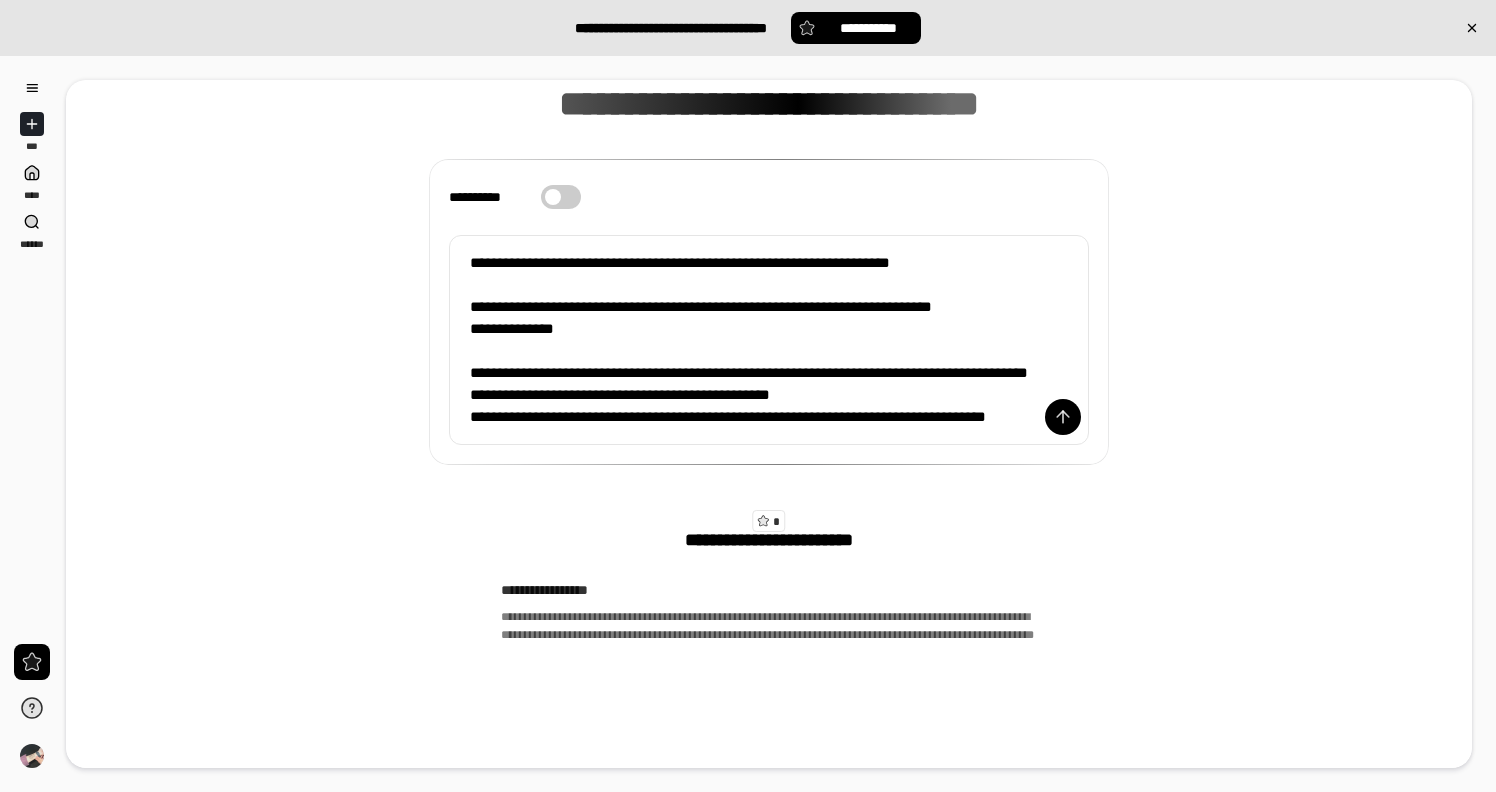 click on "**********" at bounding box center (769, 378) 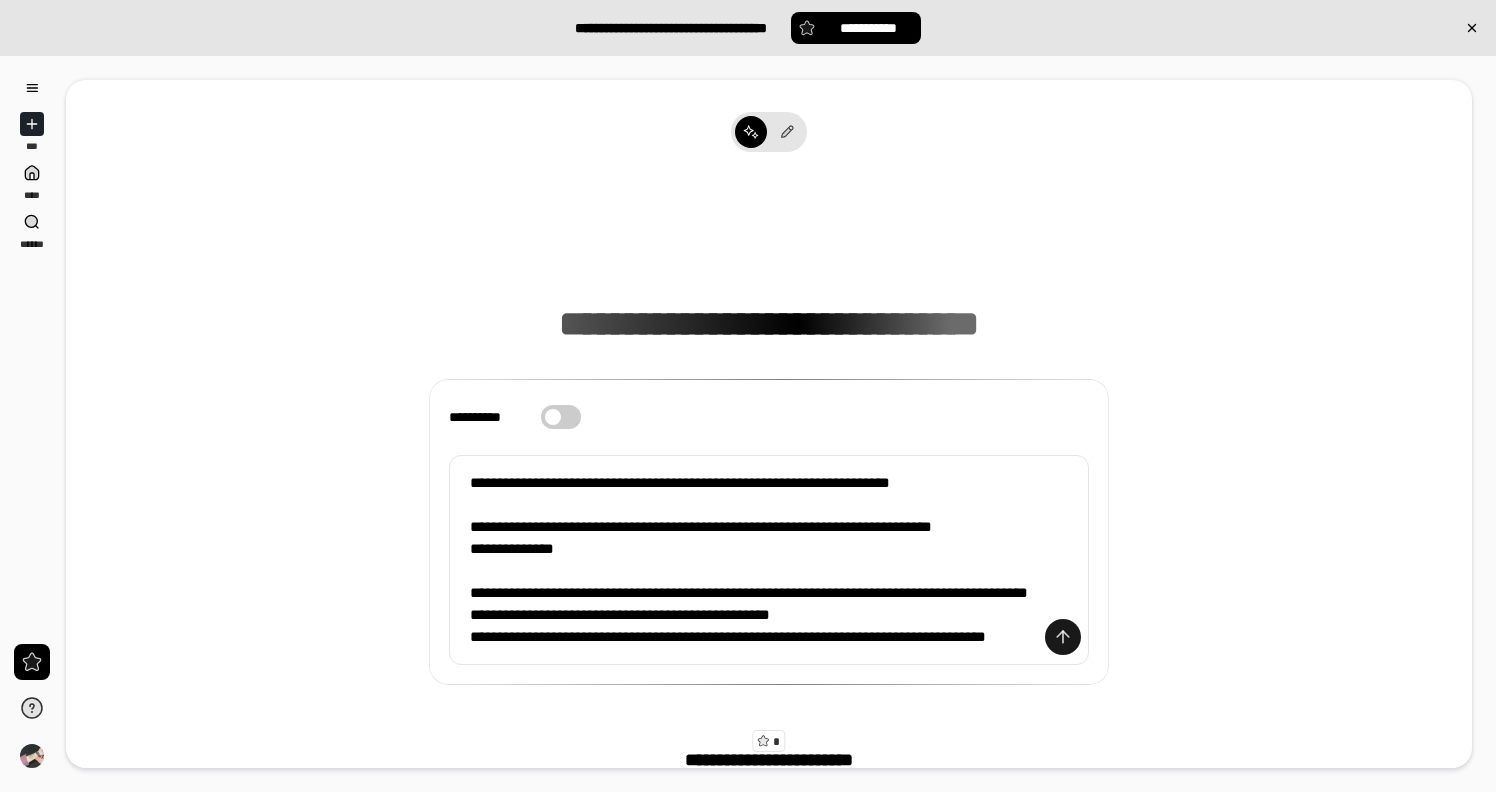click at bounding box center [1063, 637] 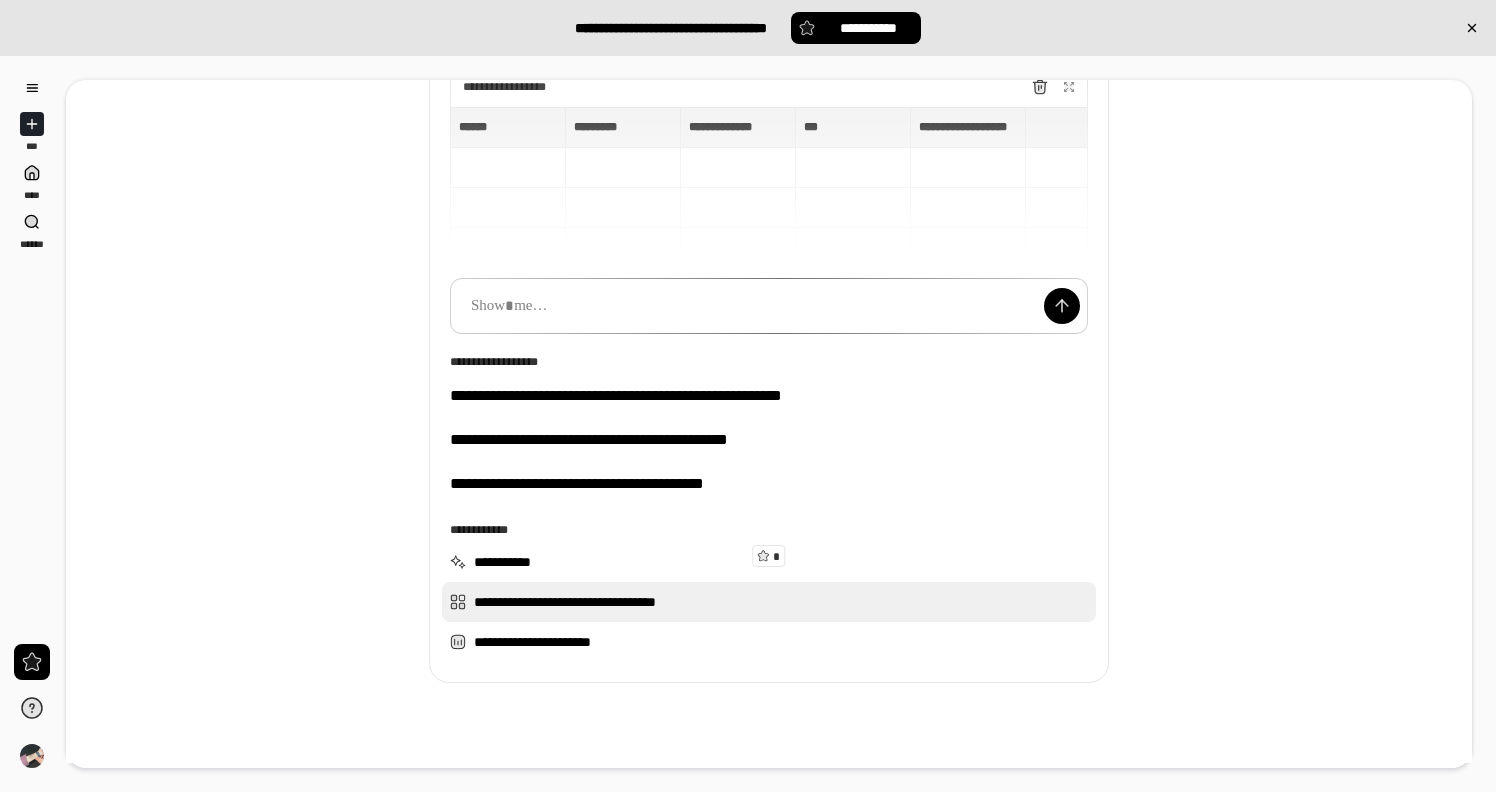 scroll, scrollTop: 195, scrollLeft: 0, axis: vertical 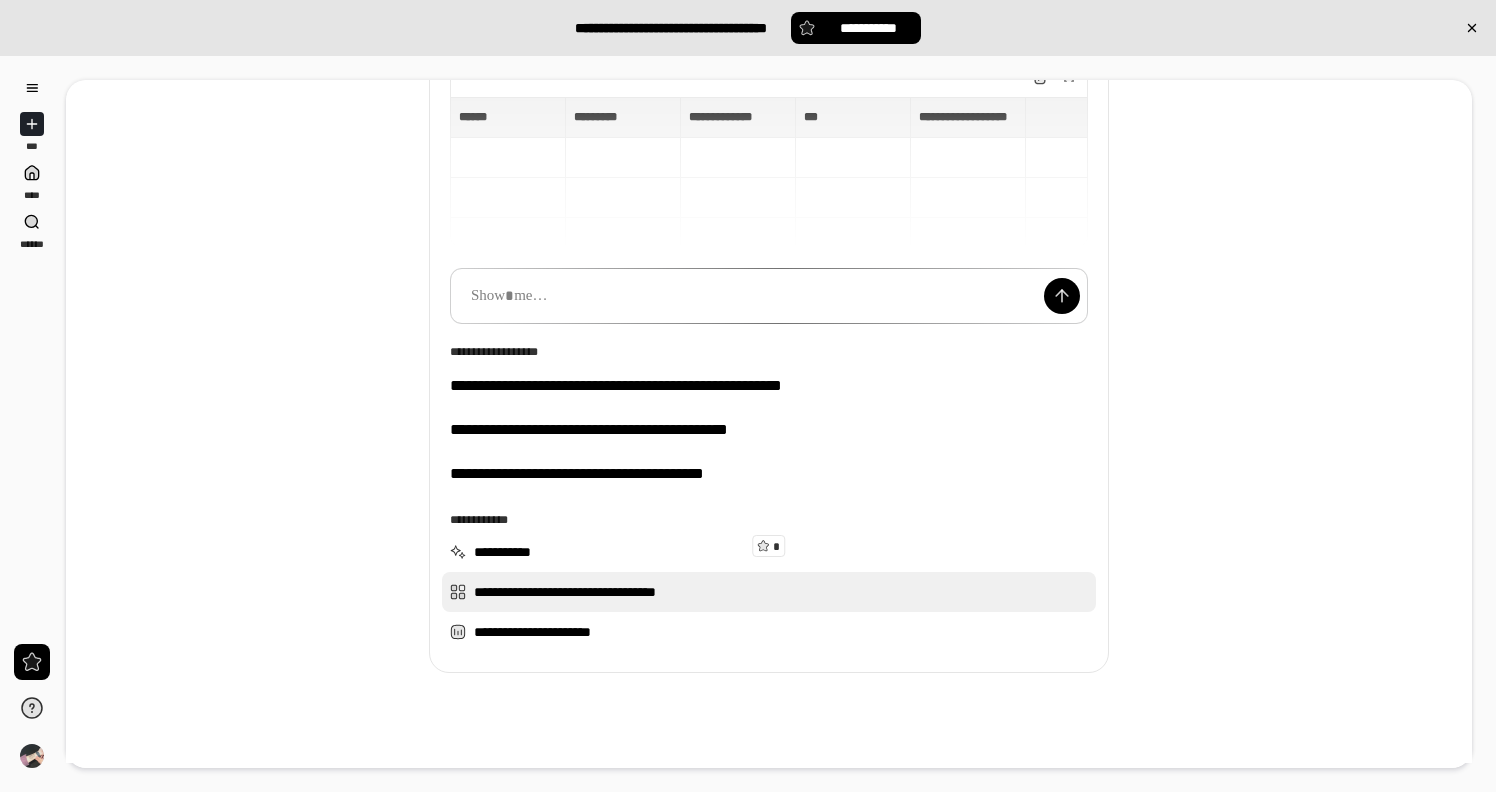 click on "**********" at bounding box center [769, 592] 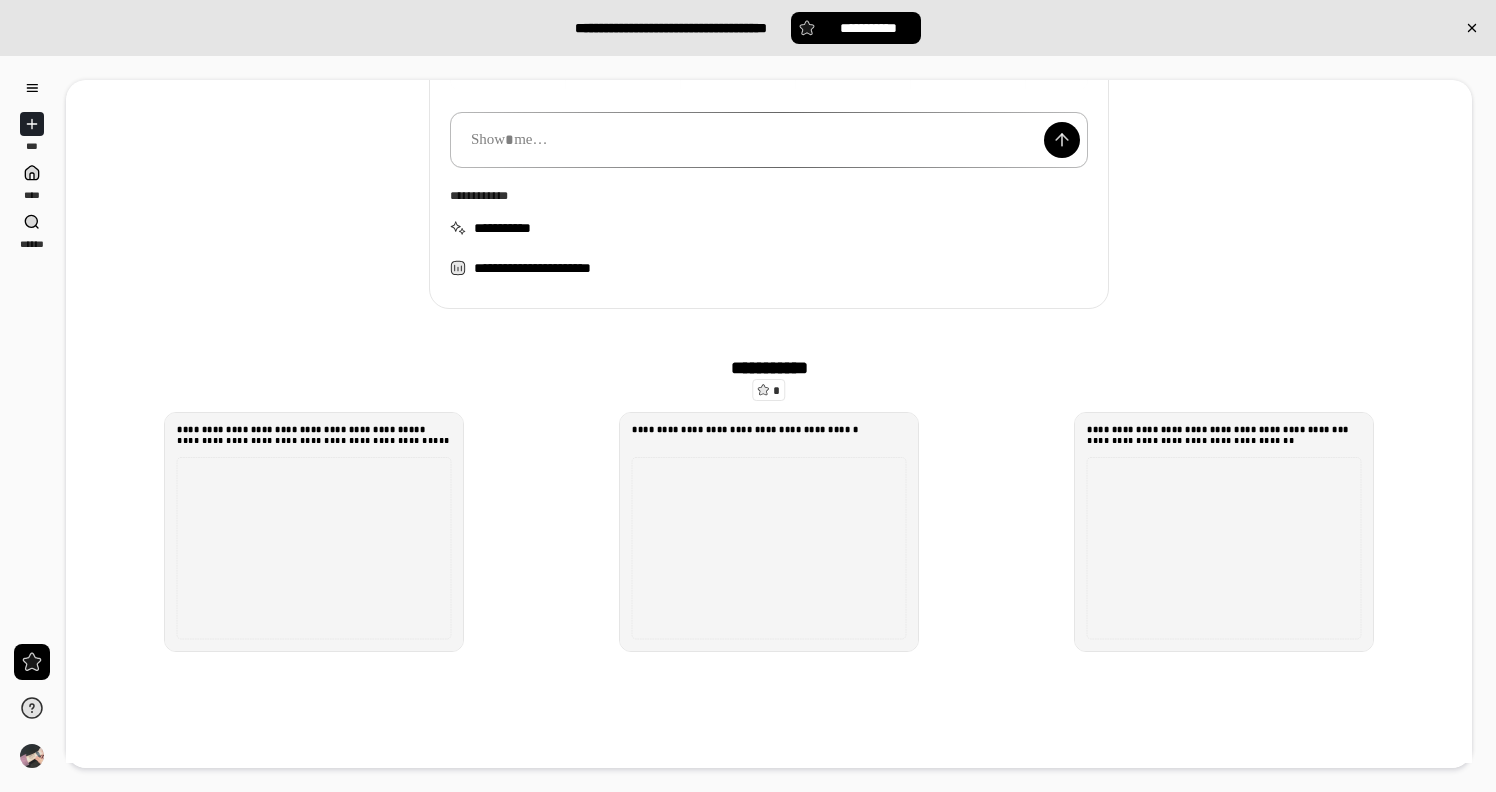 scroll, scrollTop: 364, scrollLeft: 0, axis: vertical 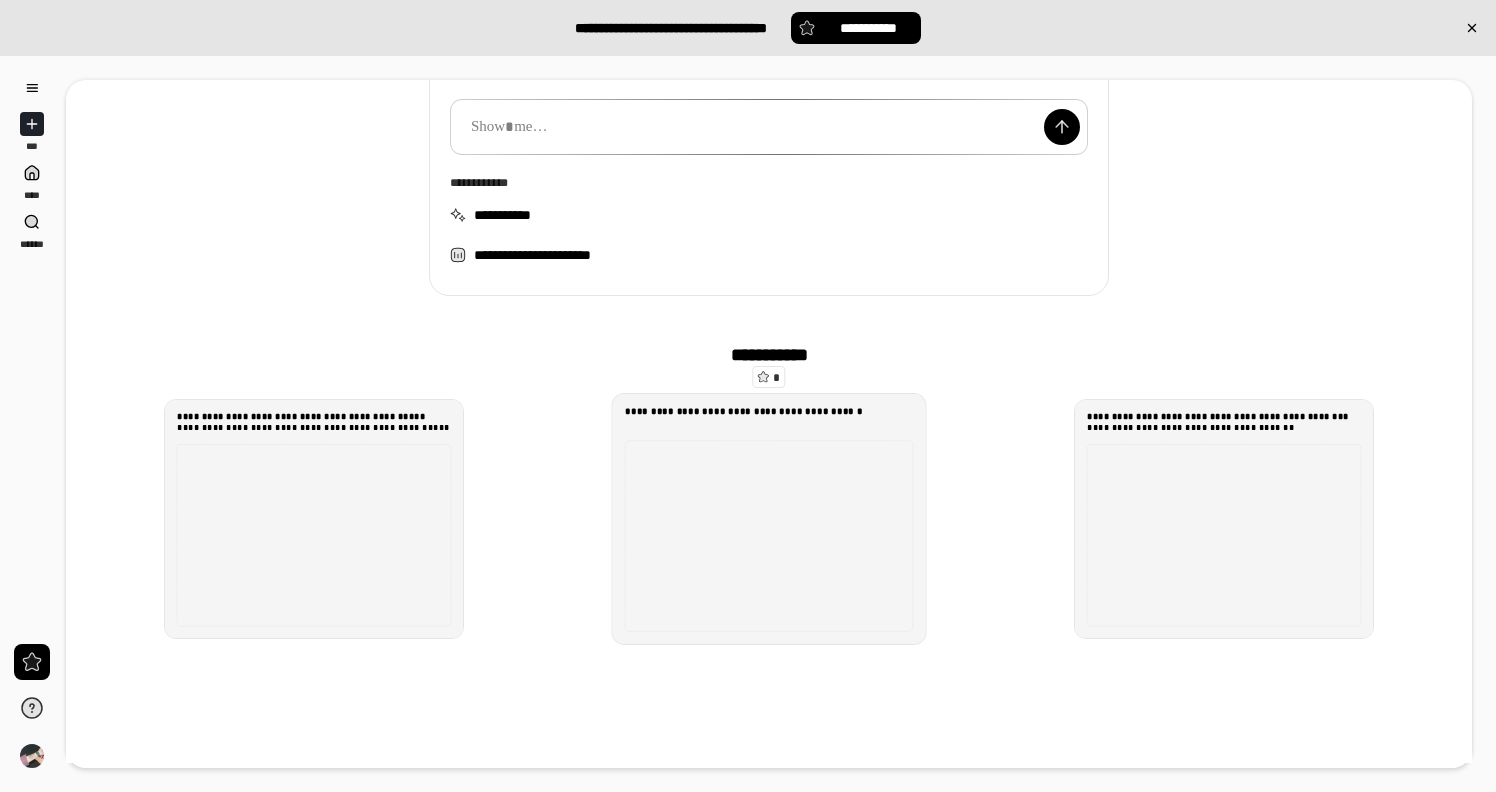 click 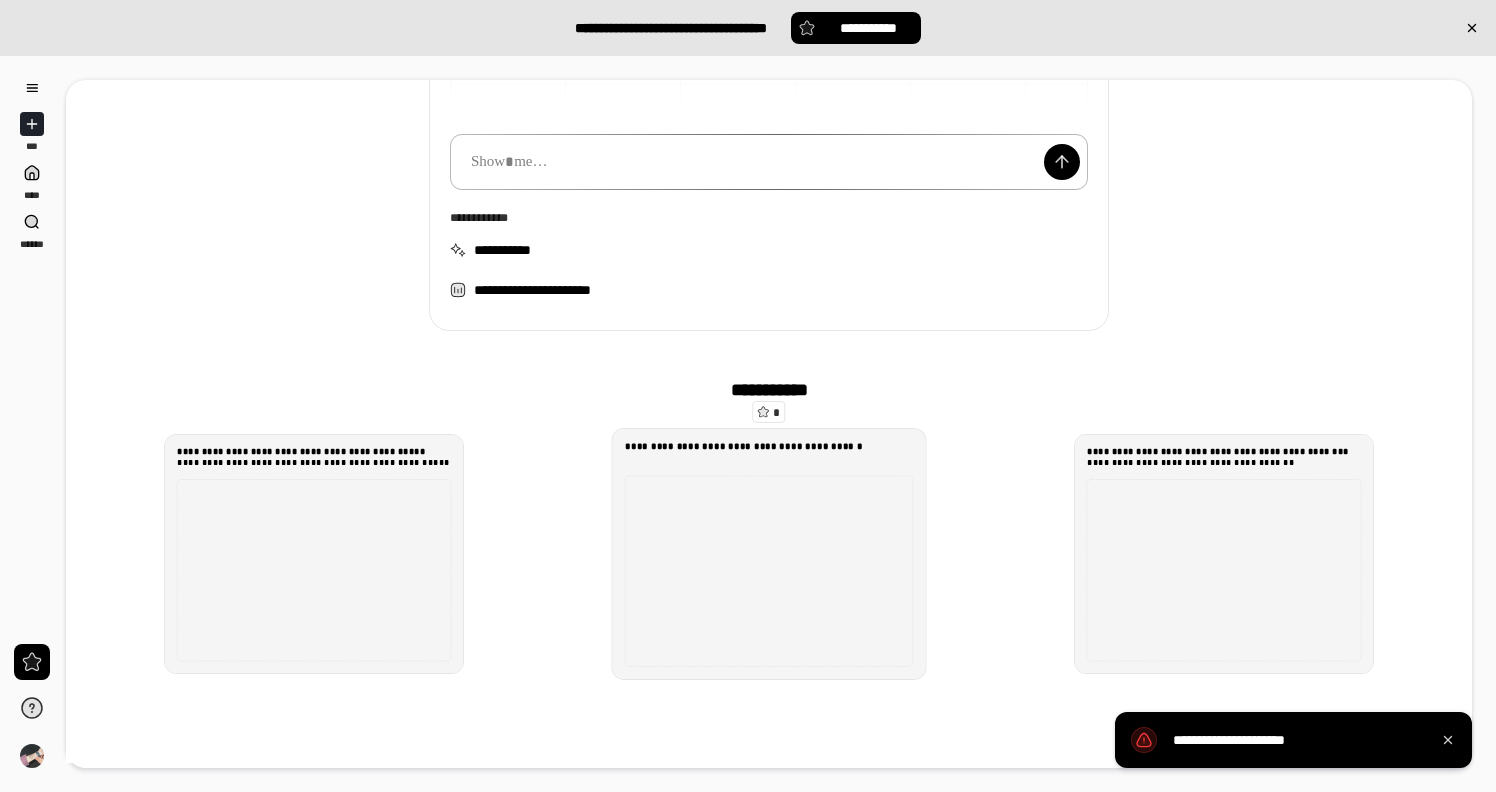 scroll, scrollTop: 312, scrollLeft: 0, axis: vertical 